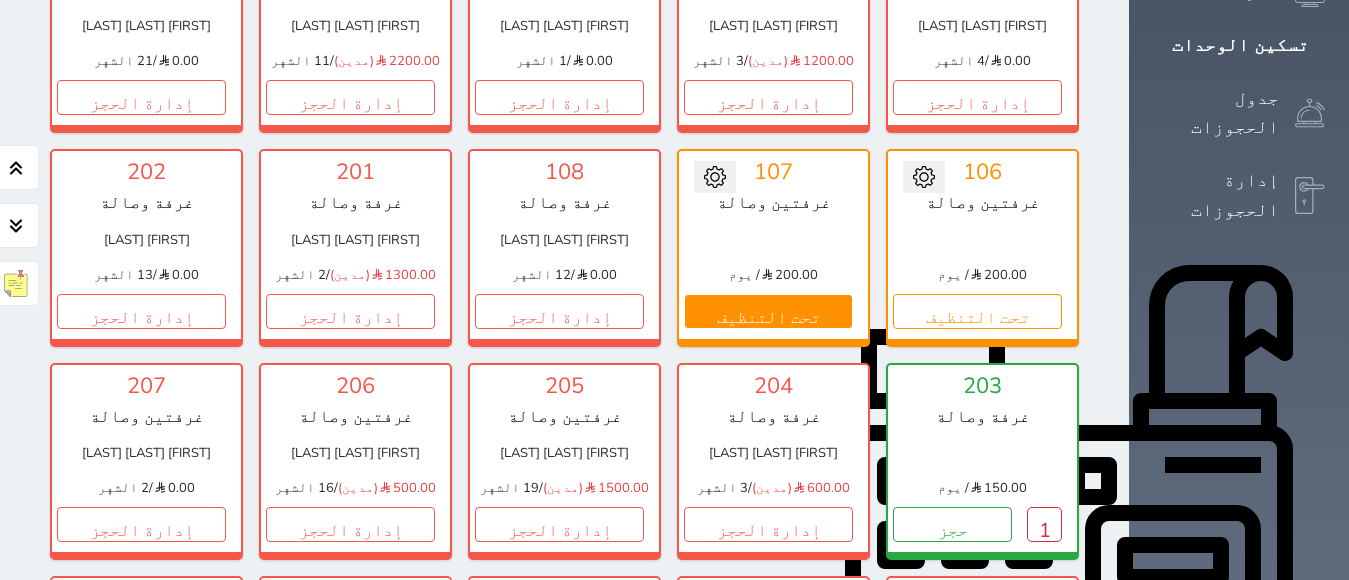 scroll, scrollTop: 378, scrollLeft: 0, axis: vertical 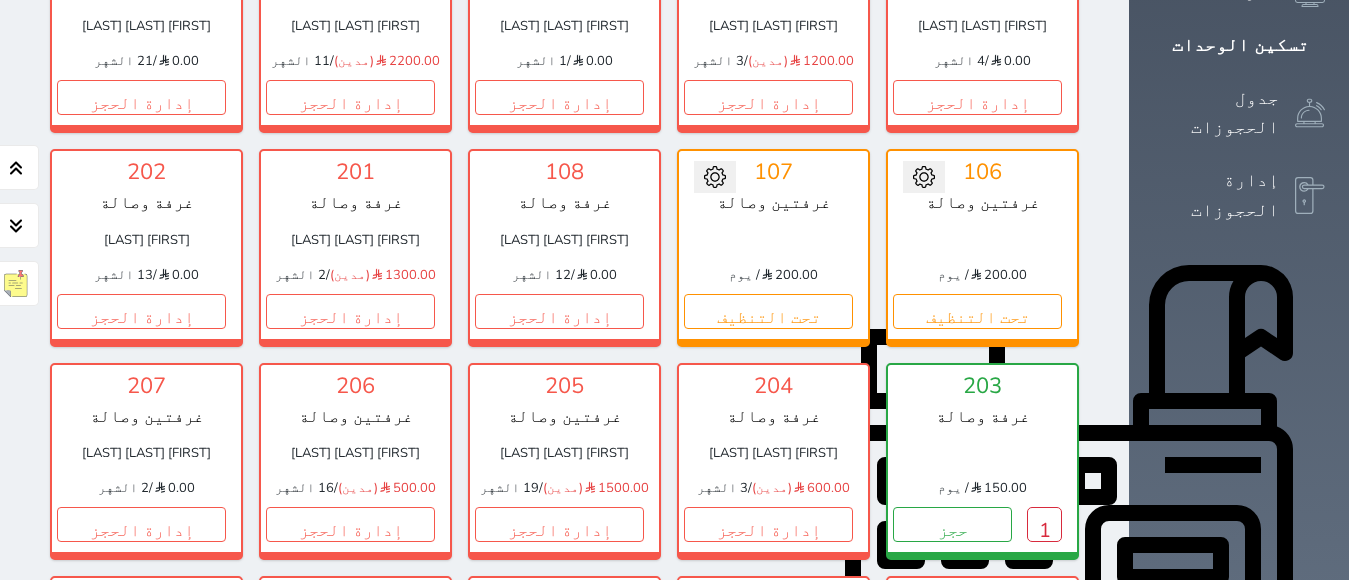 click 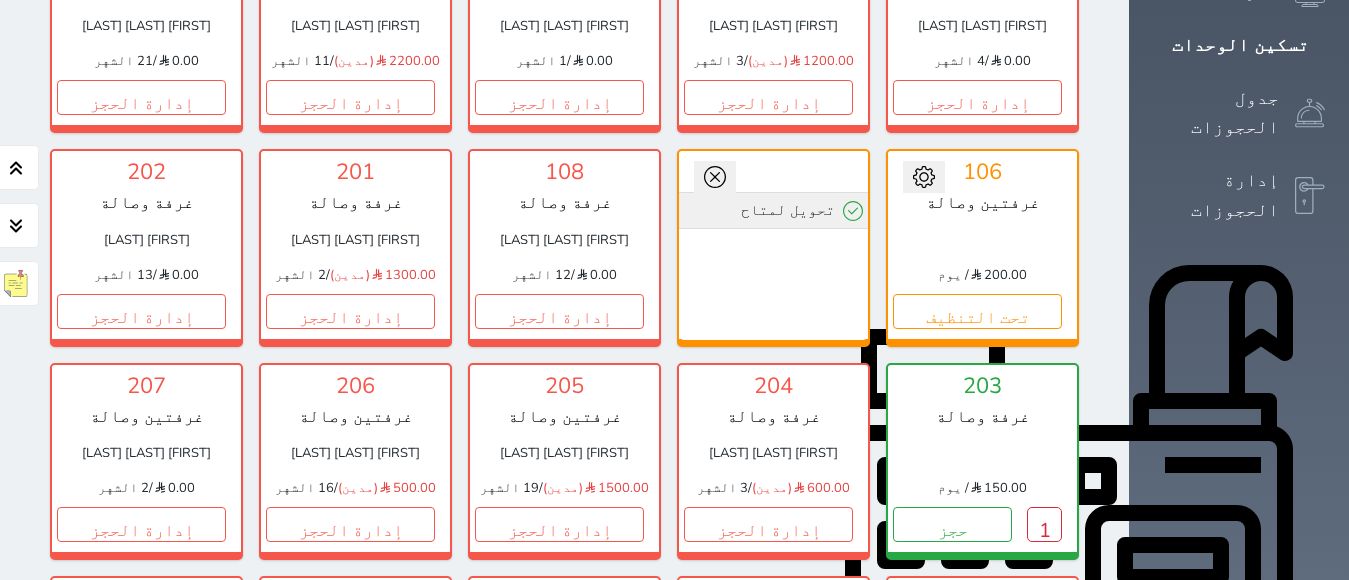 click 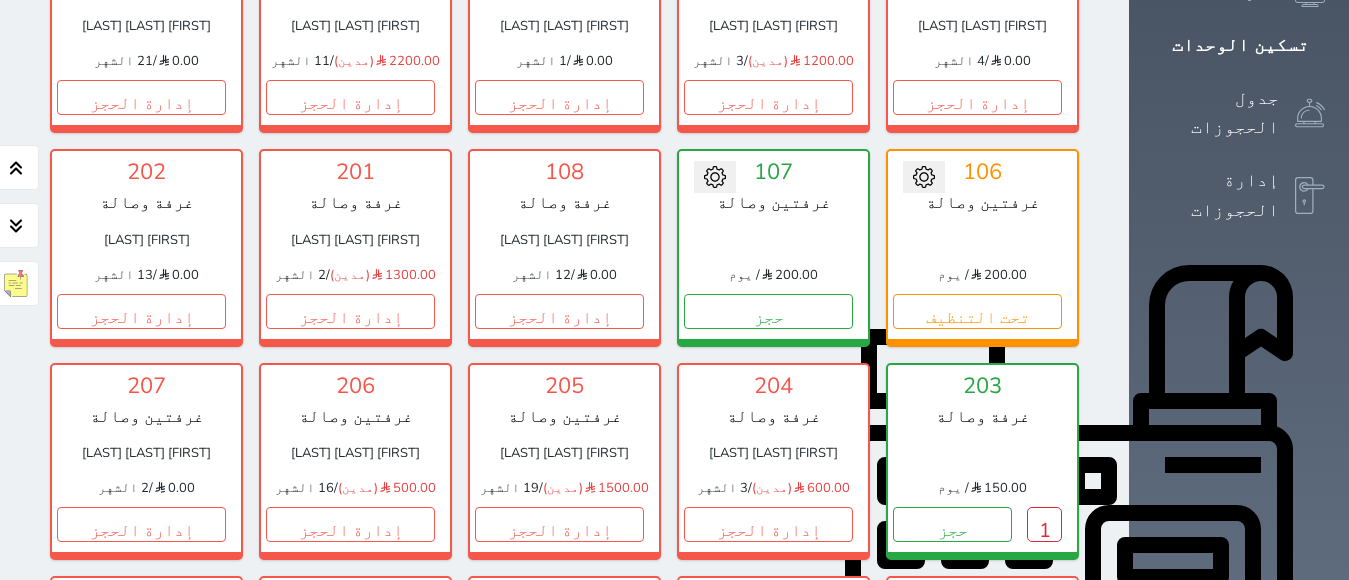 click 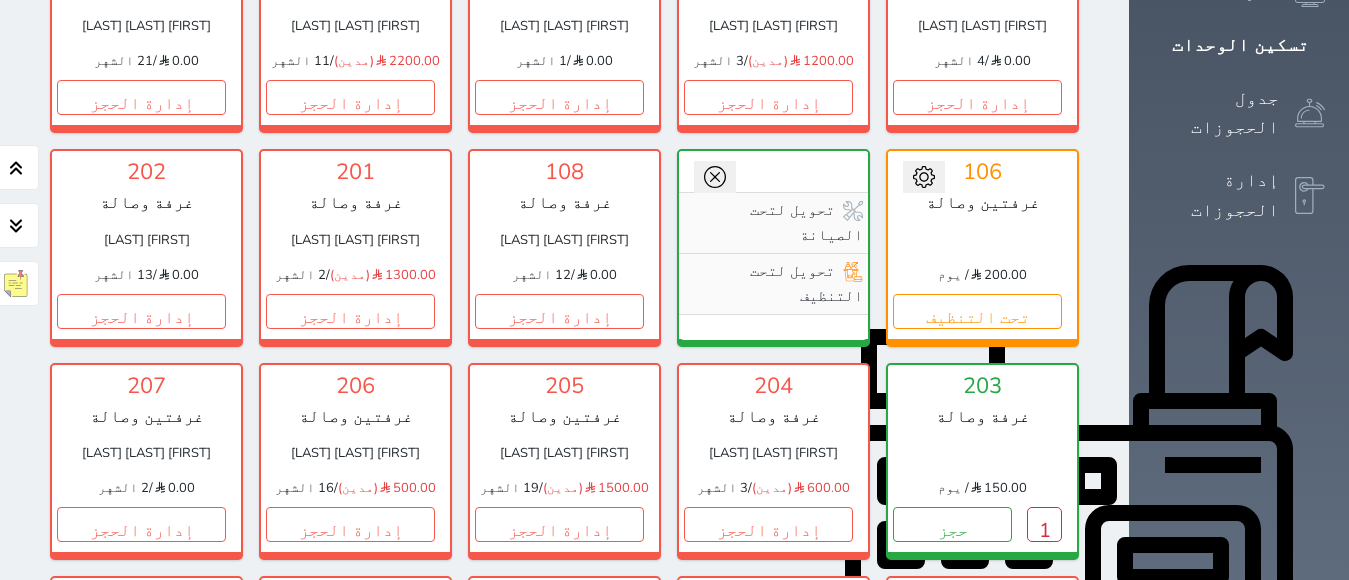 click 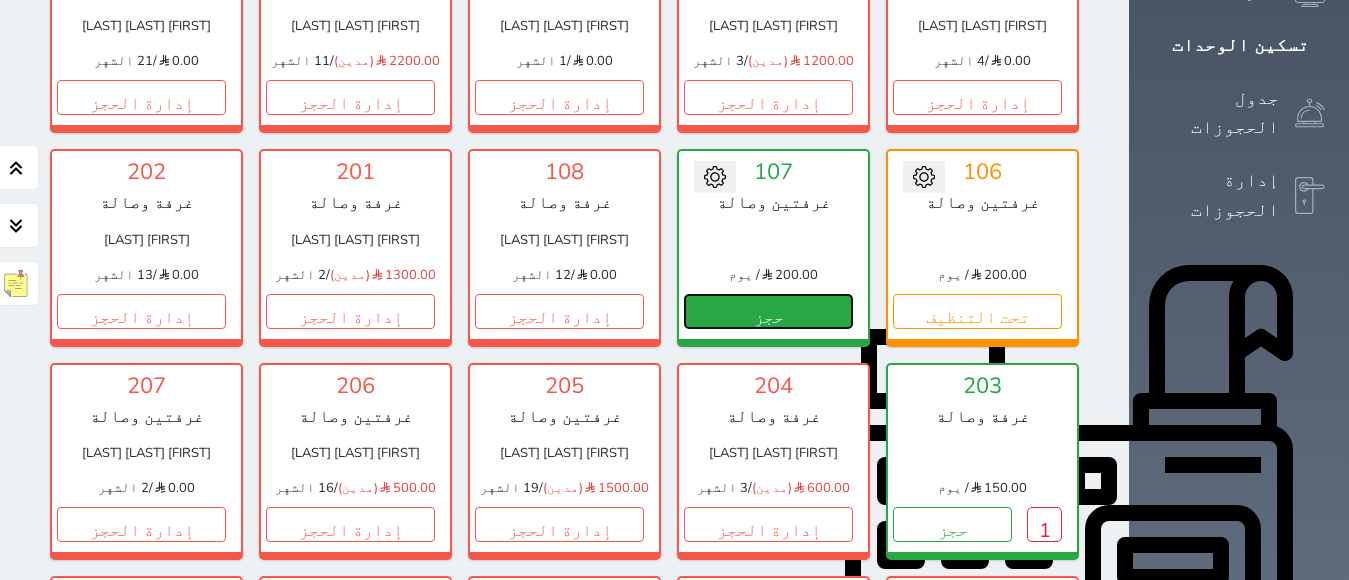 click on "حجز" at bounding box center (768, 311) 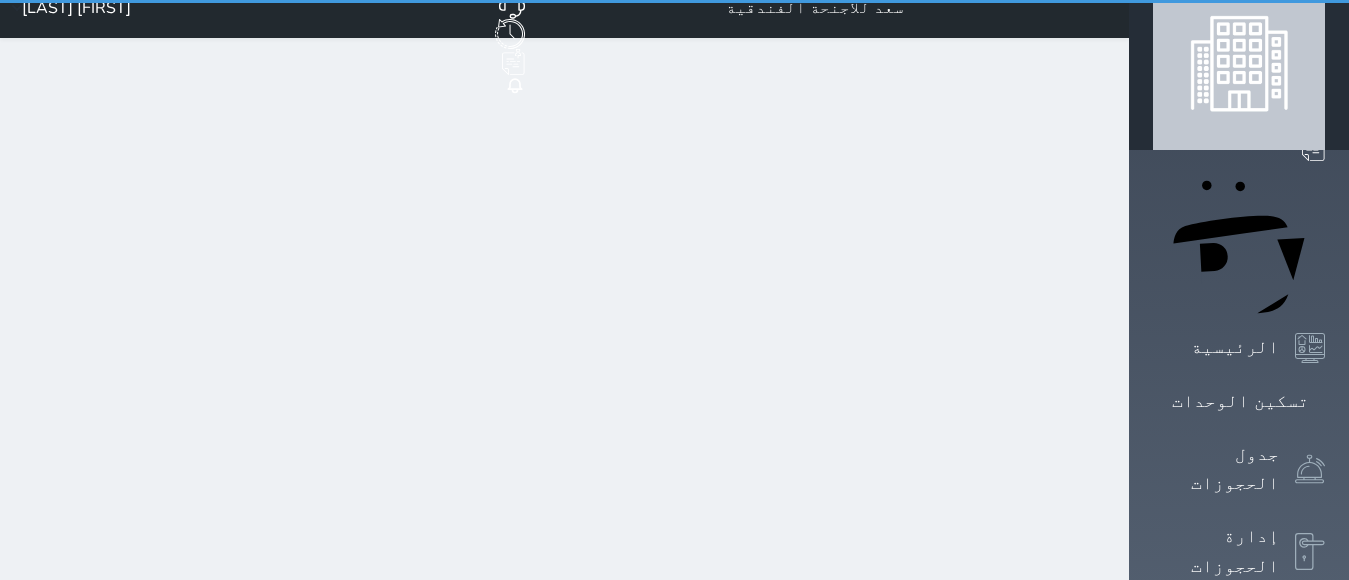 scroll, scrollTop: 0, scrollLeft: 0, axis: both 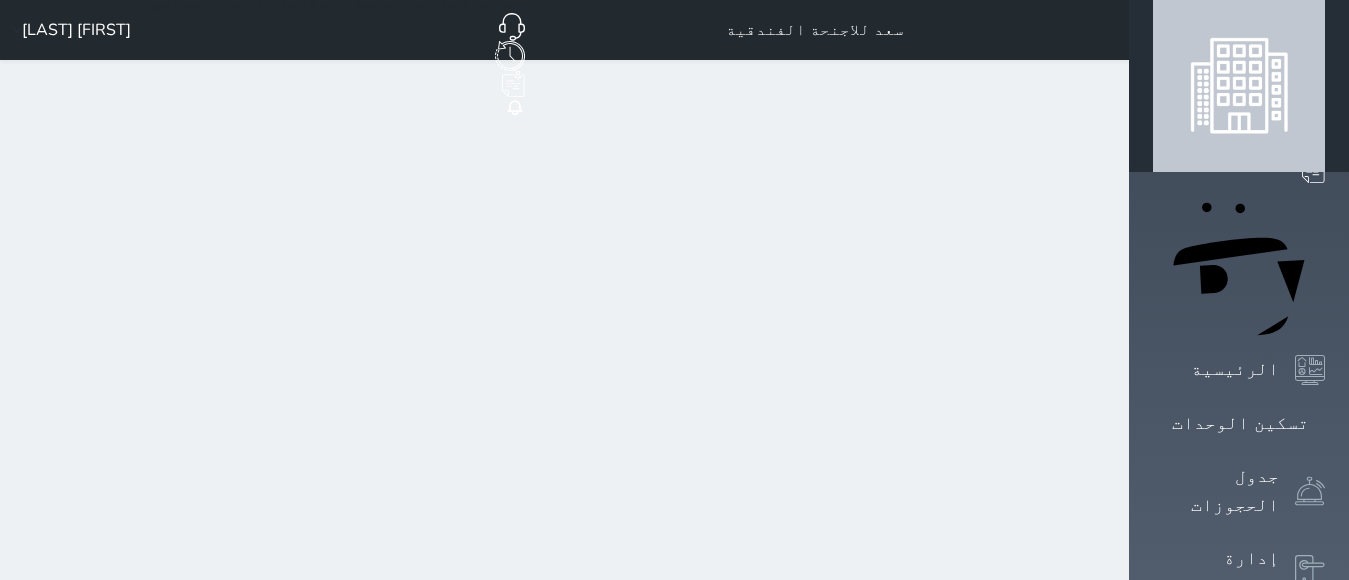 select on "1" 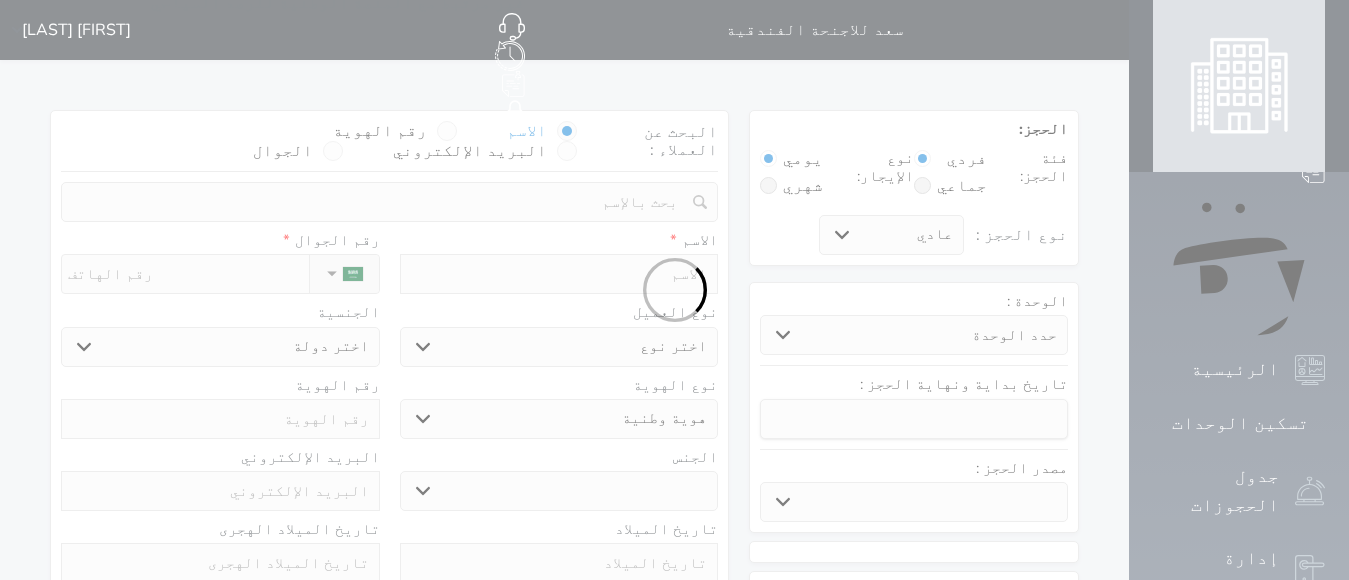 select 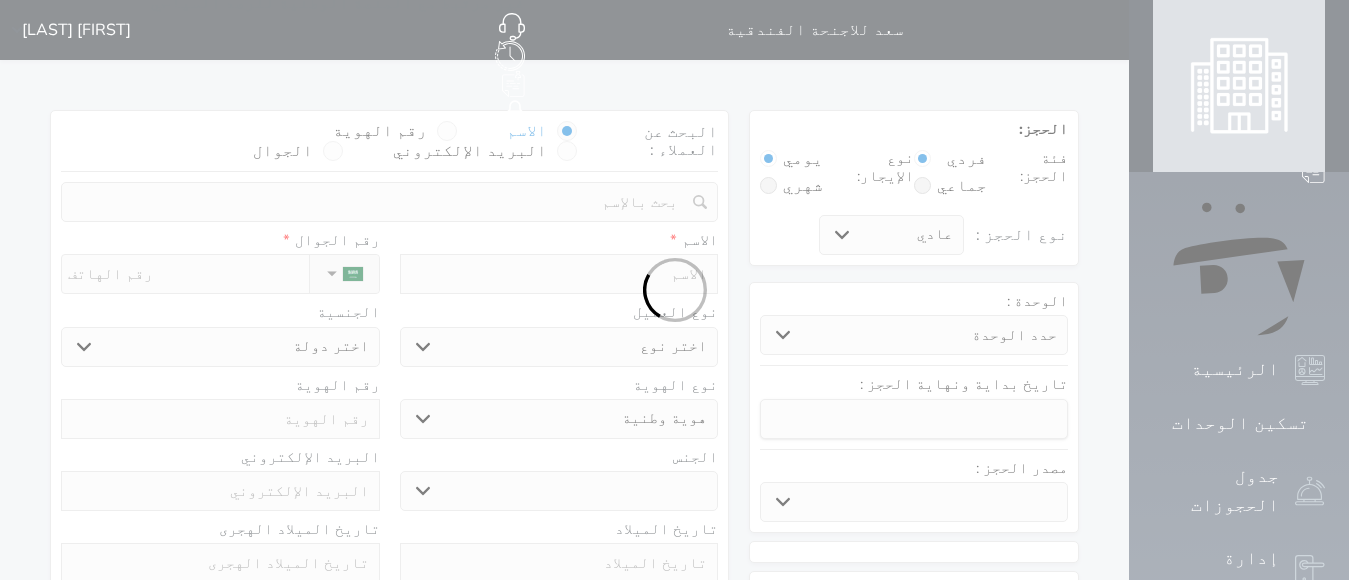 select 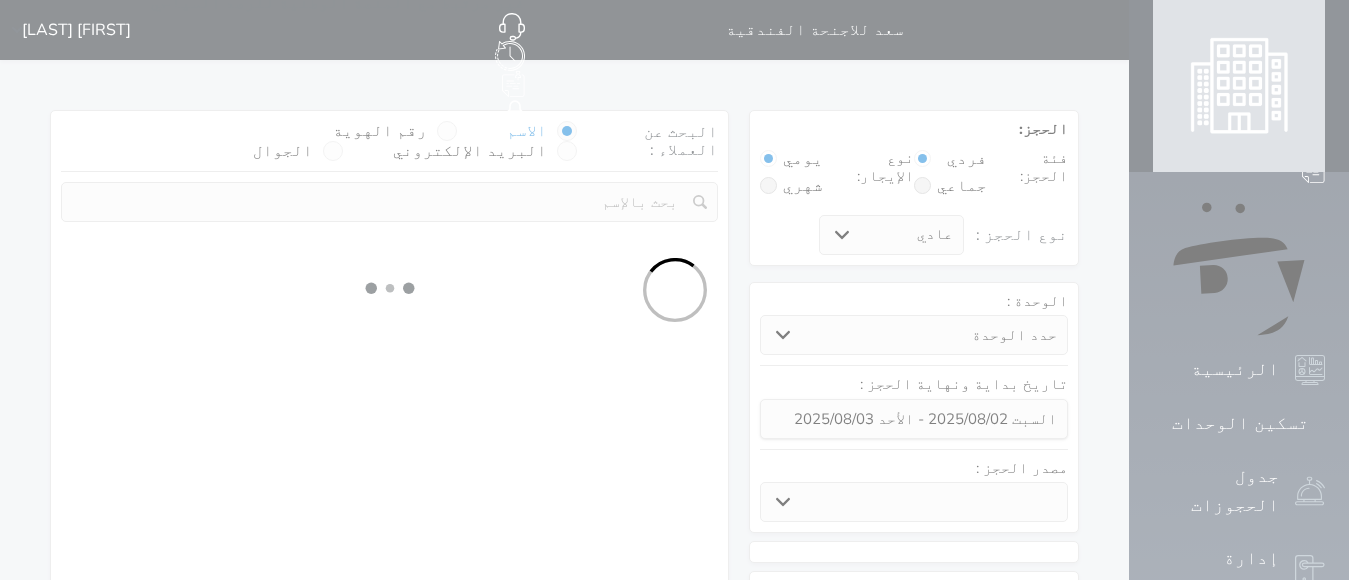 select 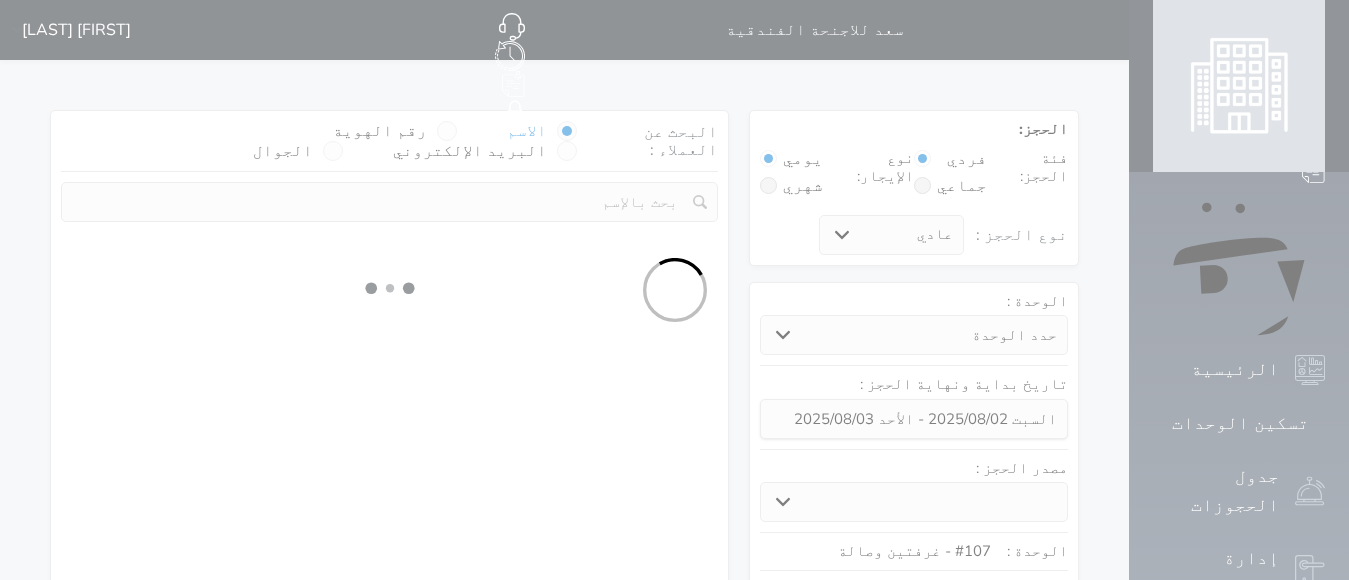 select on "1" 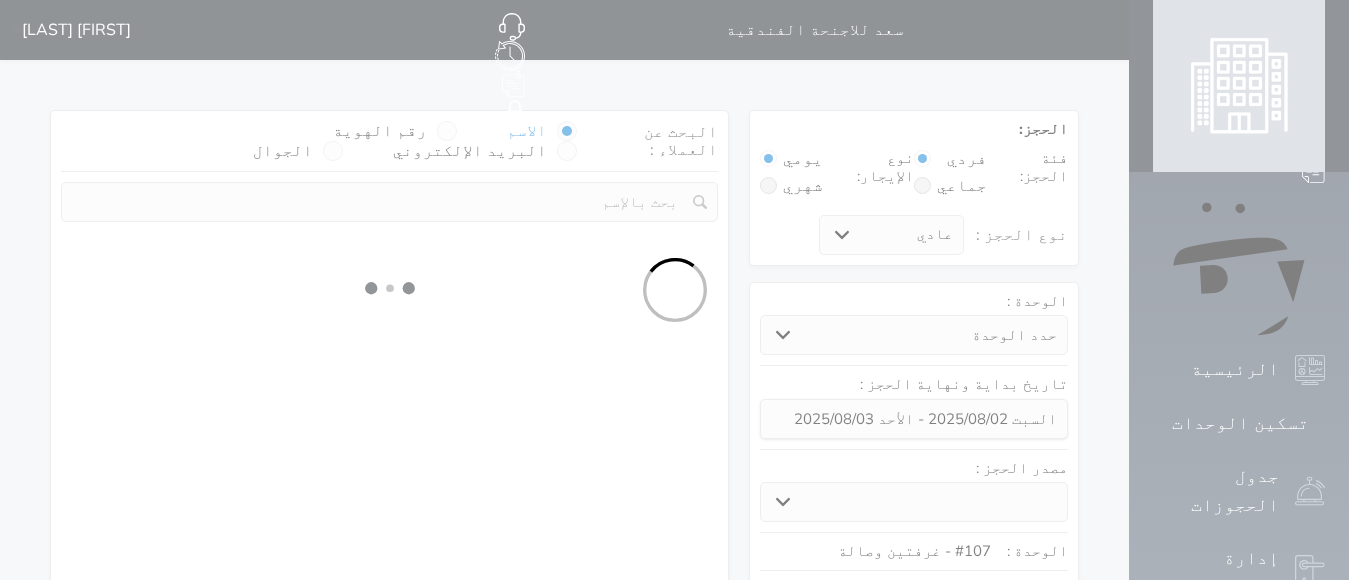 select on "113" 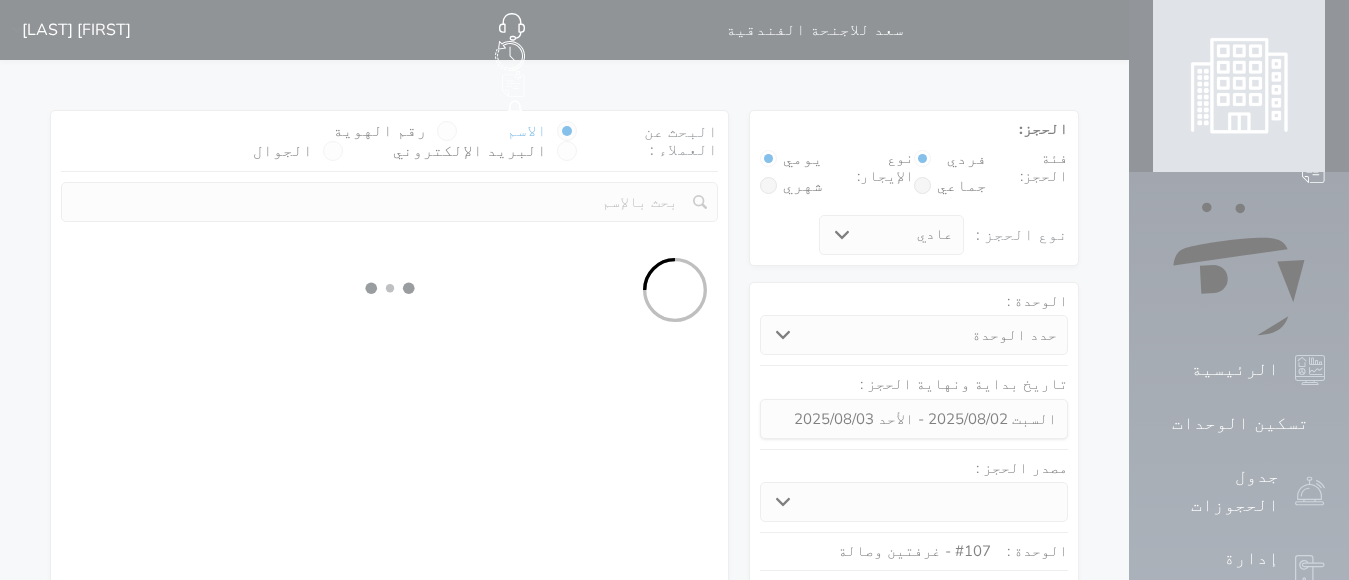 select on "1" 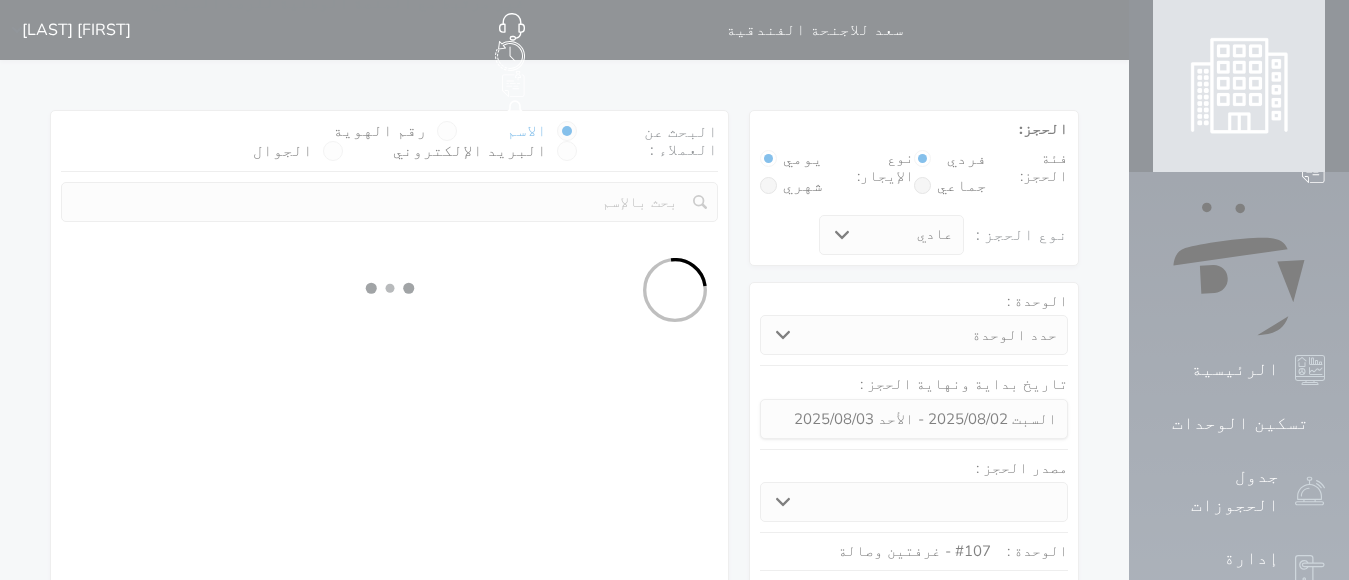 select 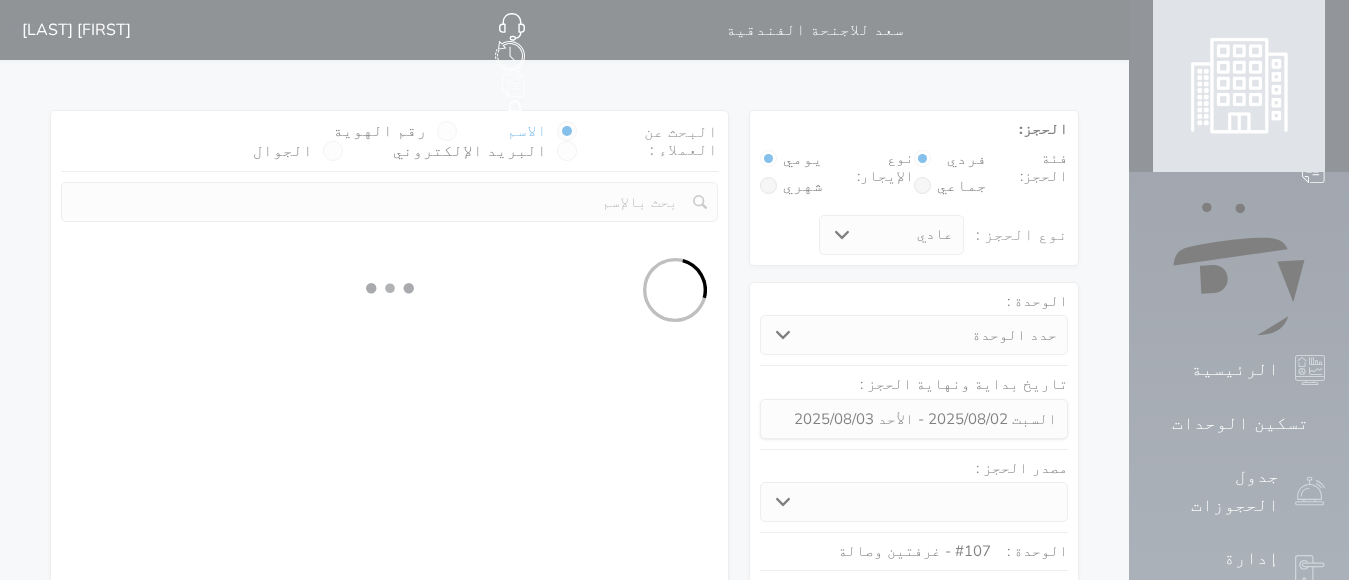 select on "7" 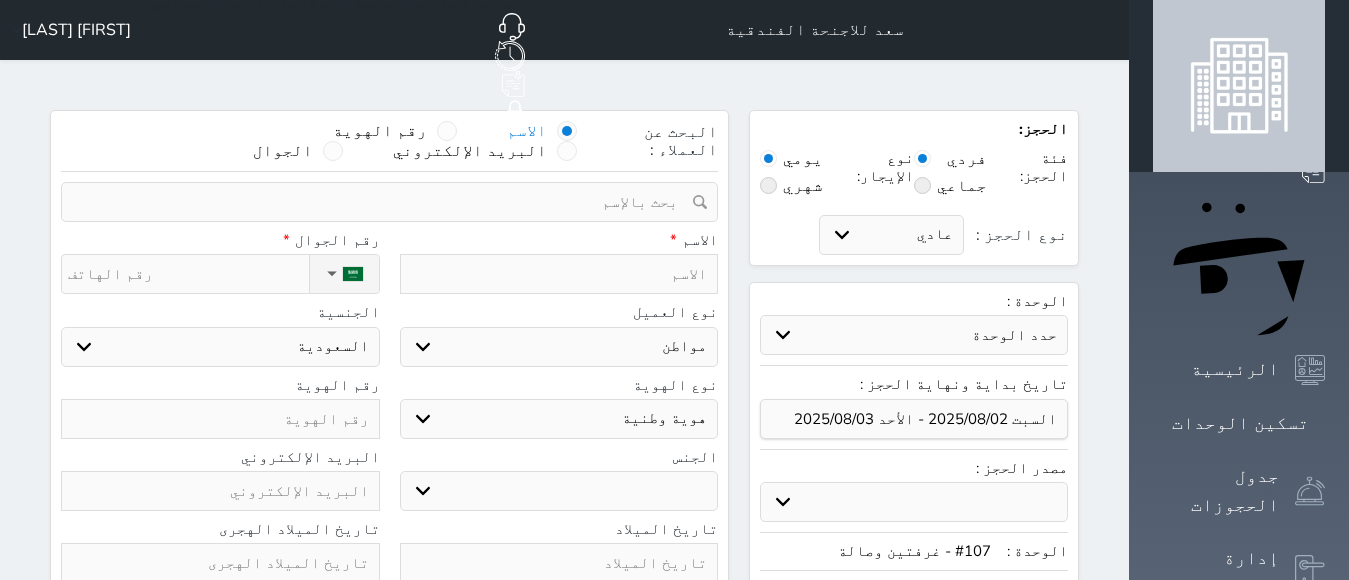 select 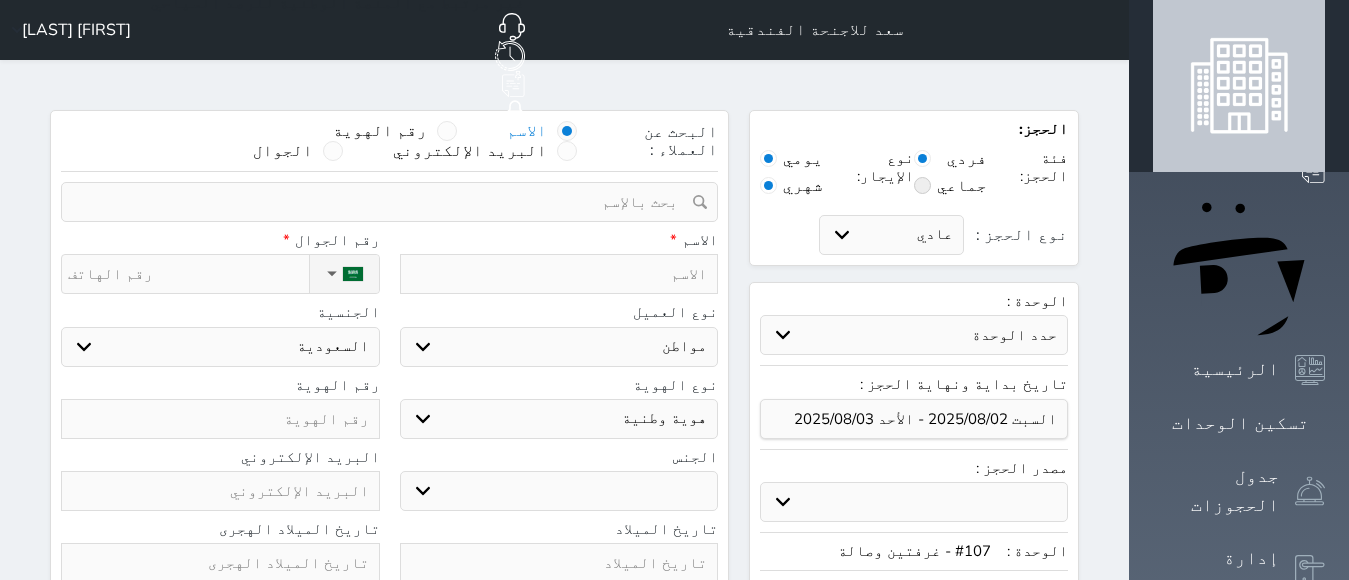 radio on "false" 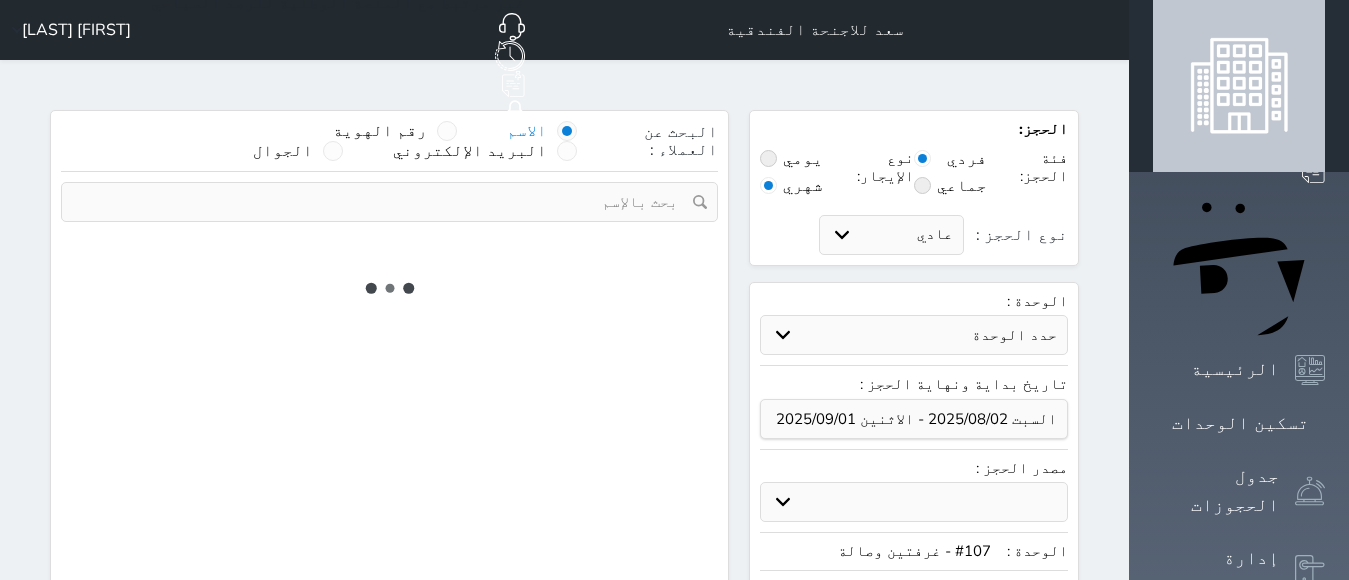 type on "1" 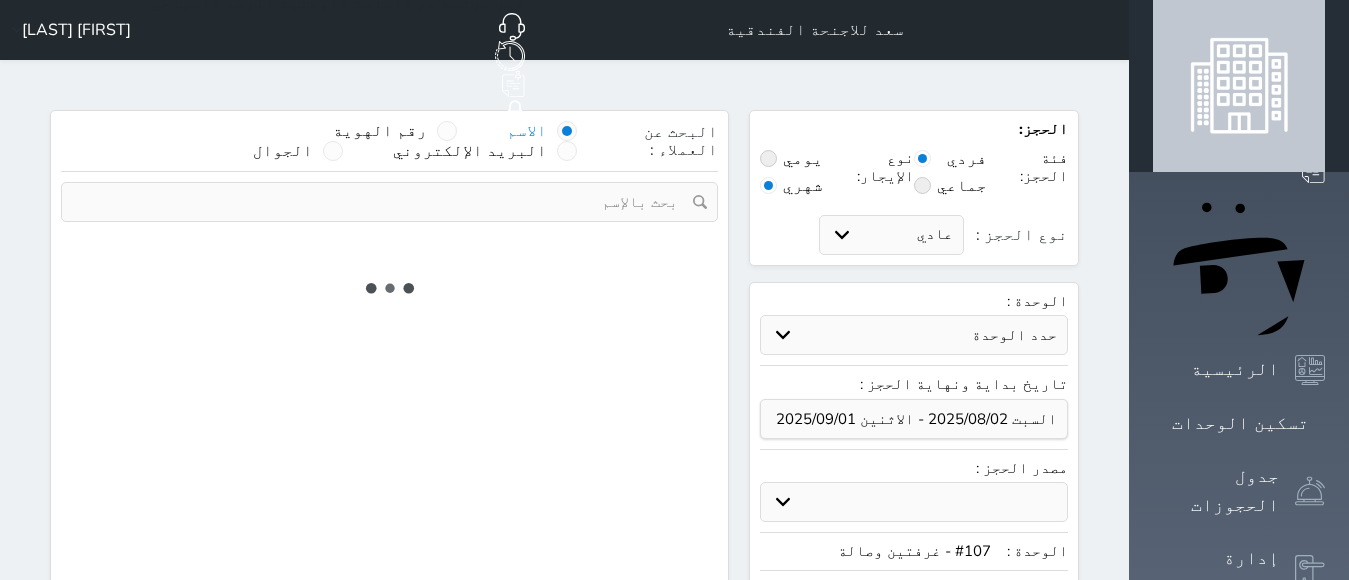 type on "0" 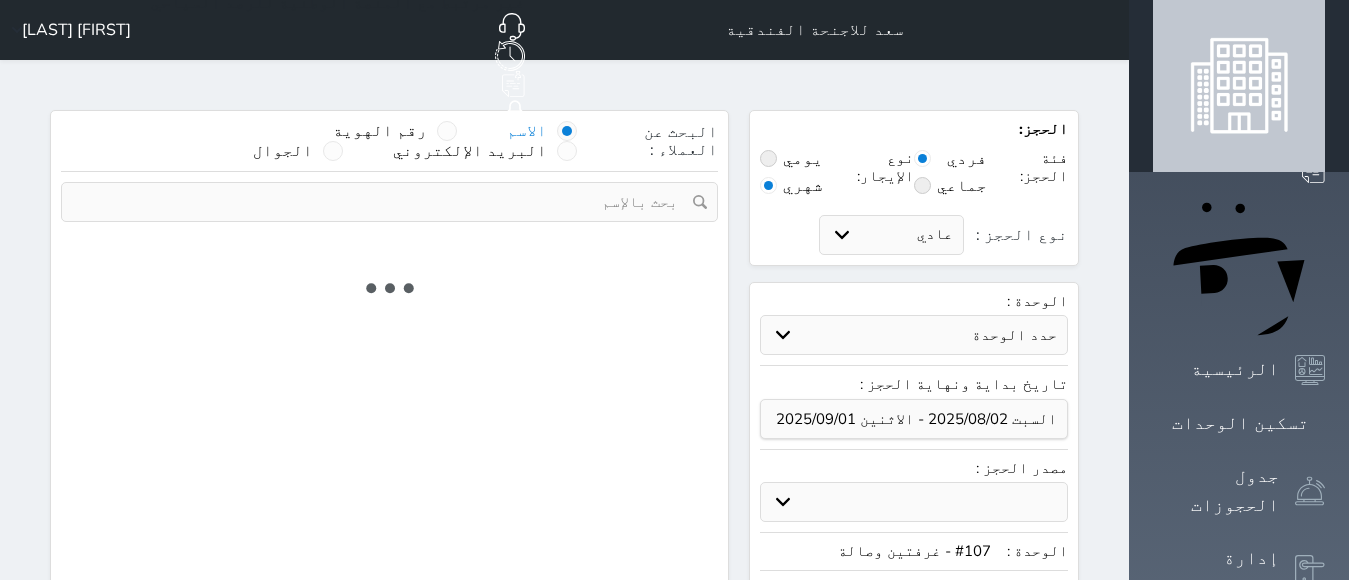 select on "1" 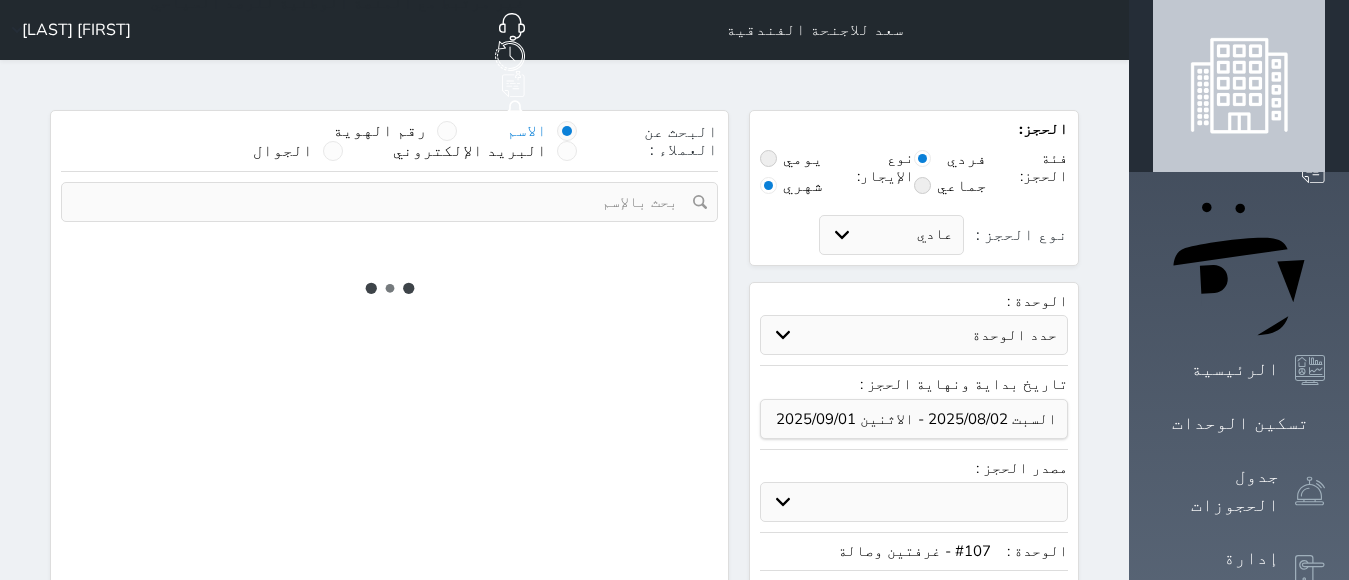 select on "113" 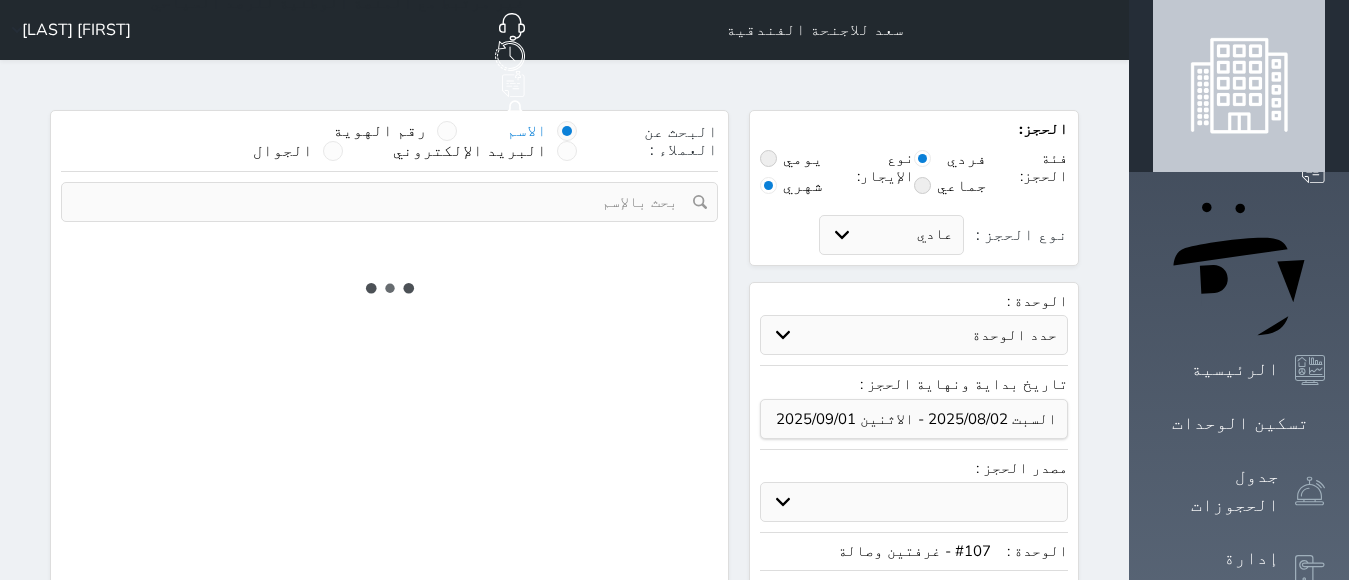select on "1" 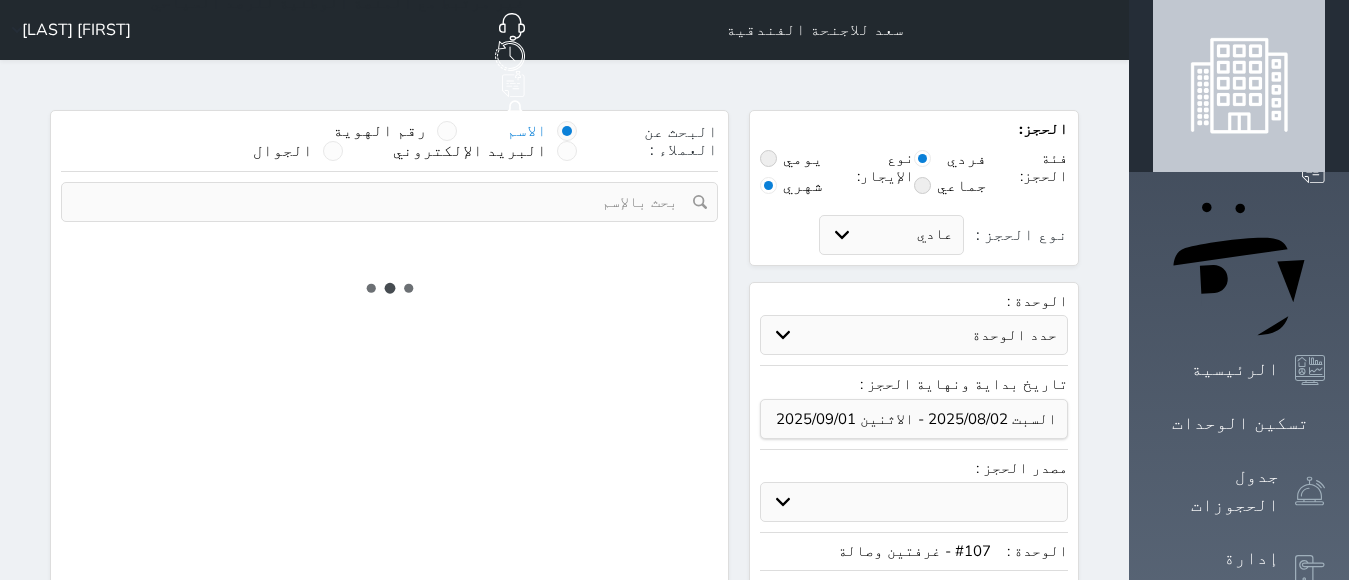 select 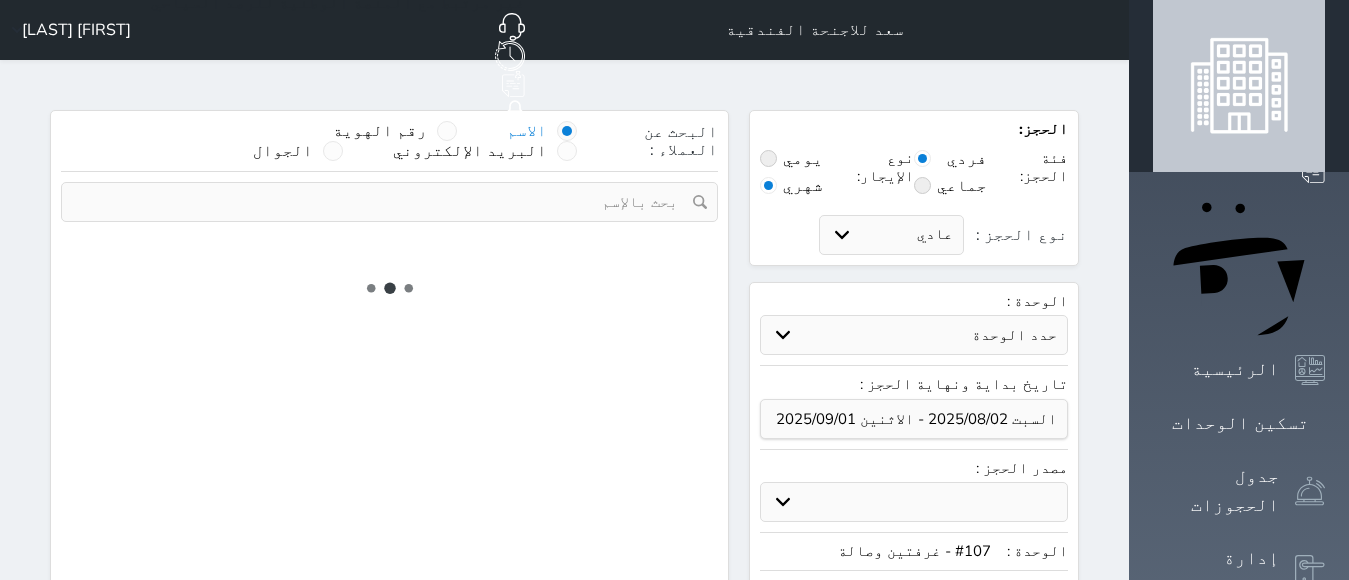 select on "7" 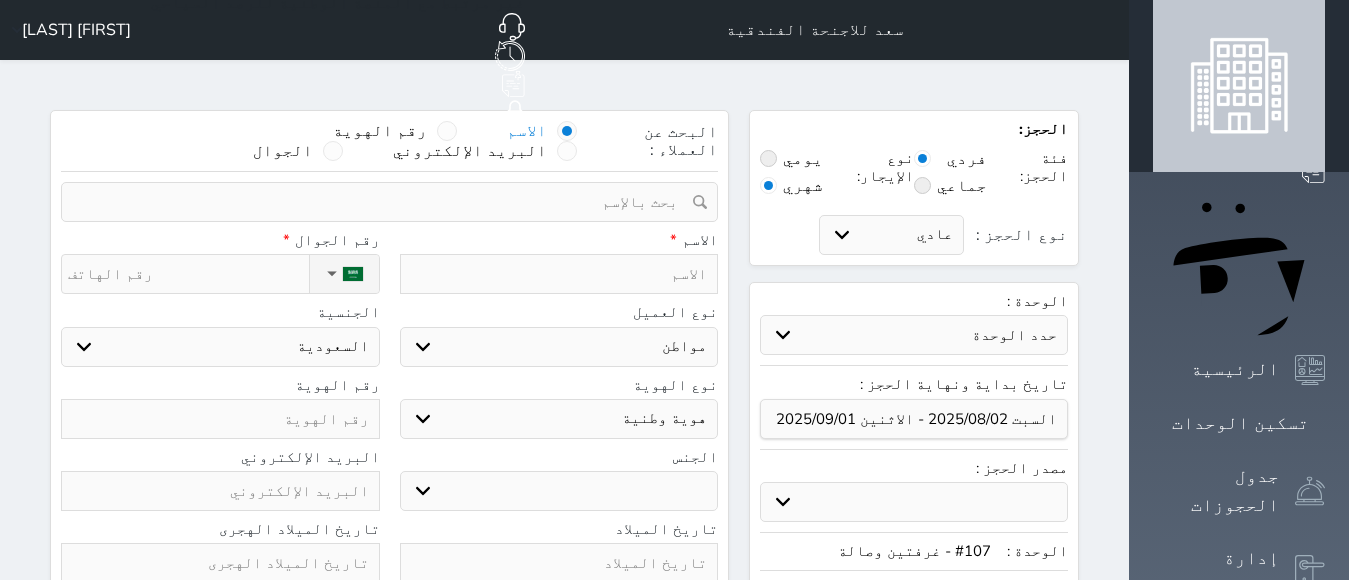select 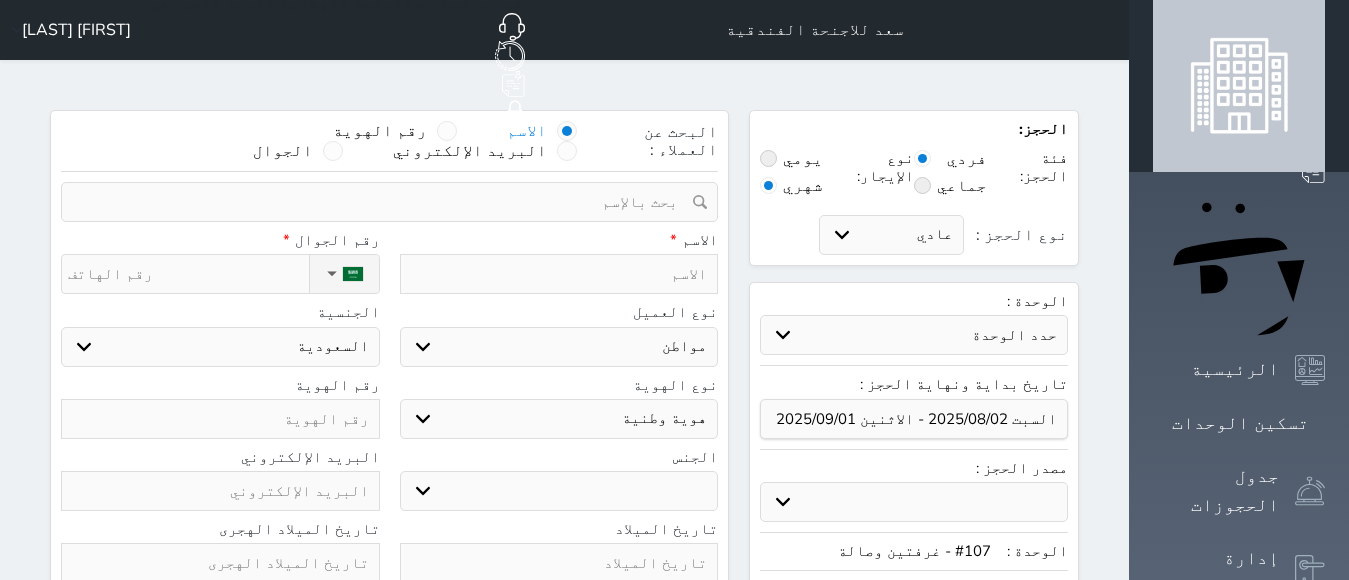 type on "f" 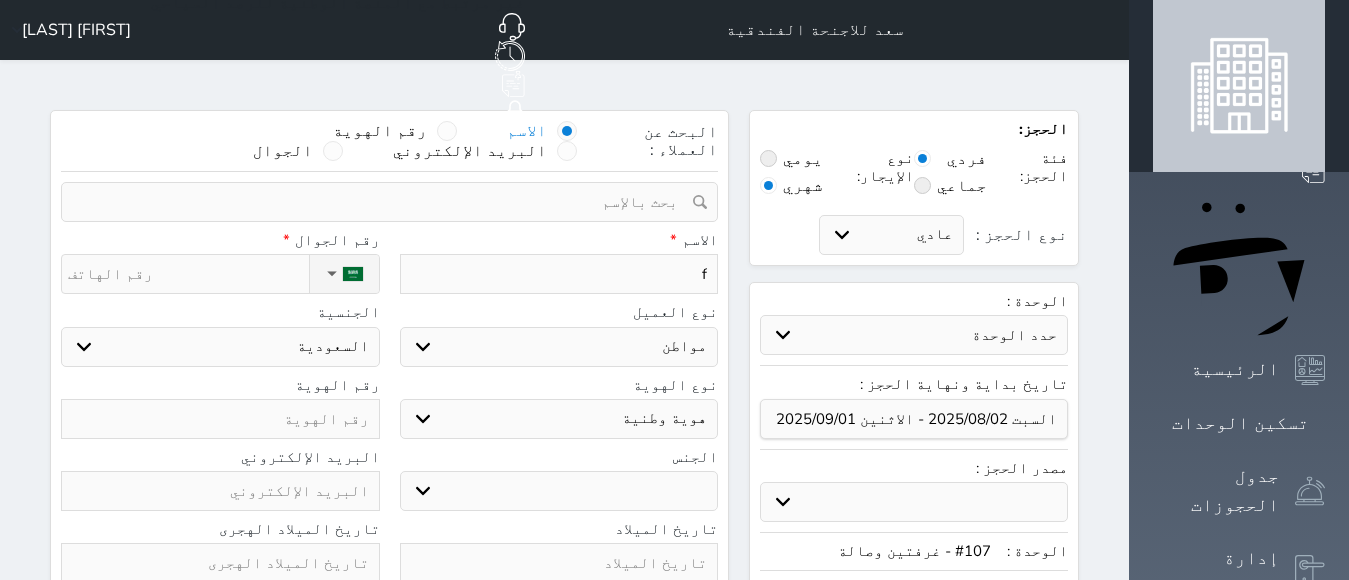 type 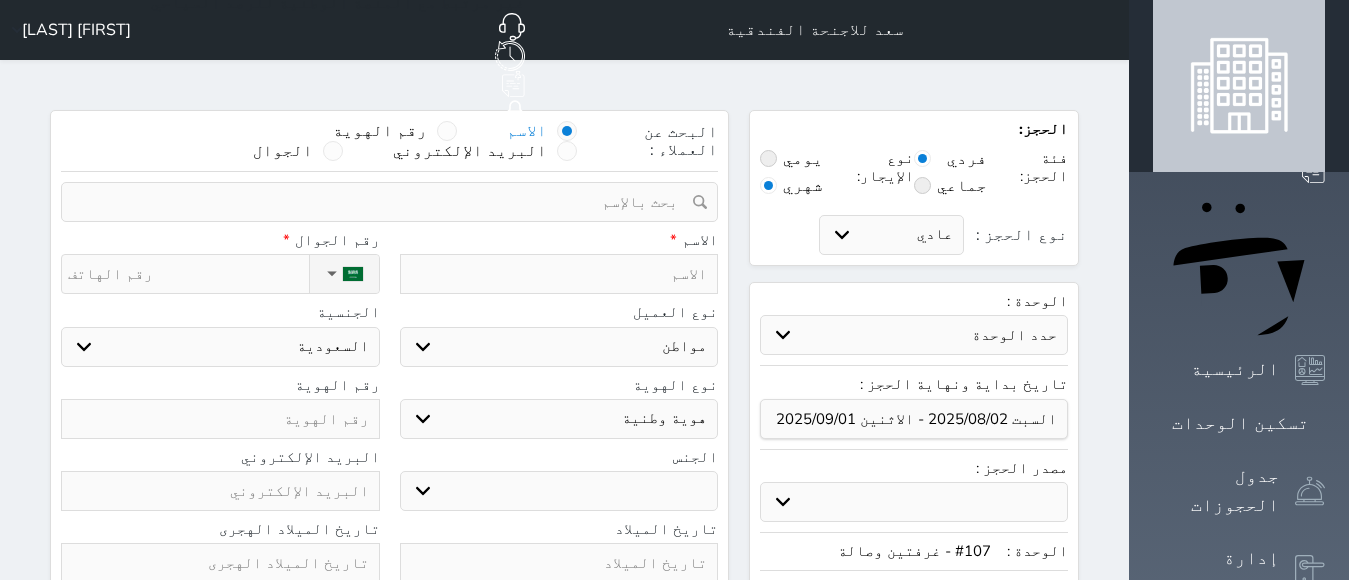 type on "ب" 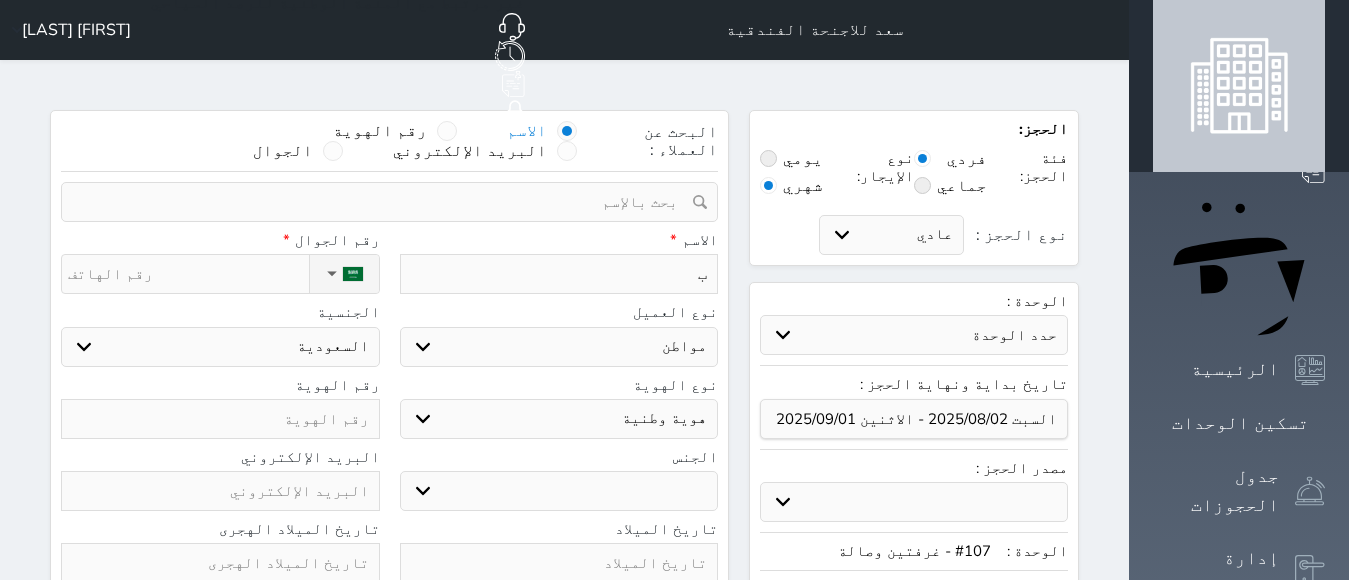 type on "بد" 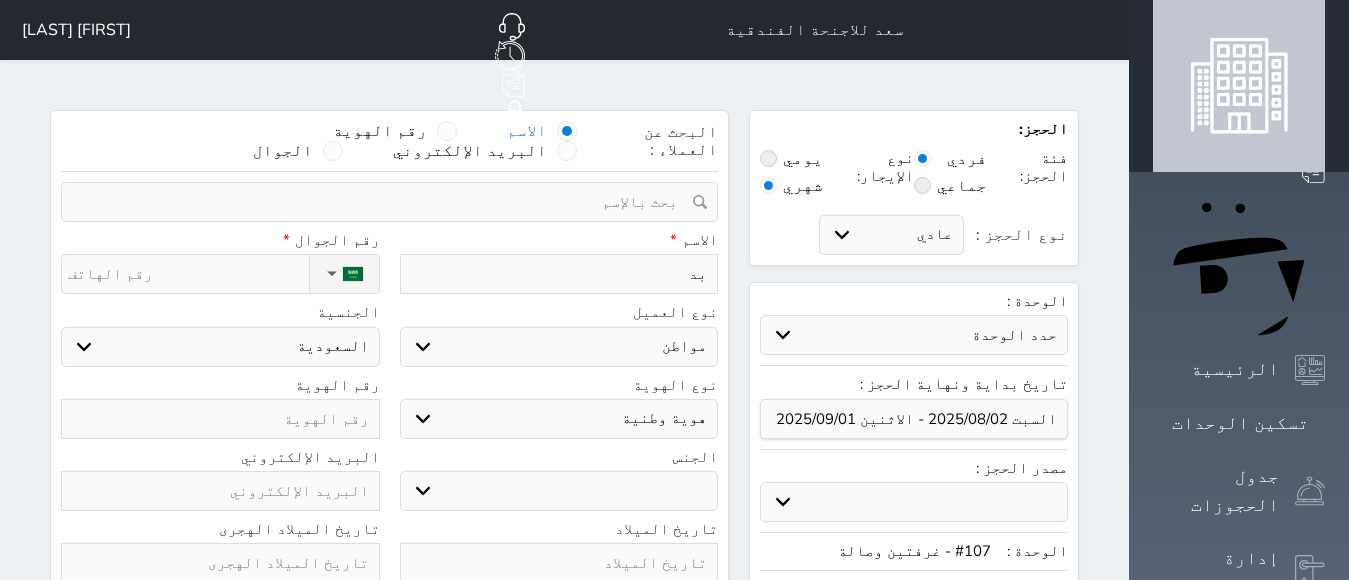 type on "بدر" 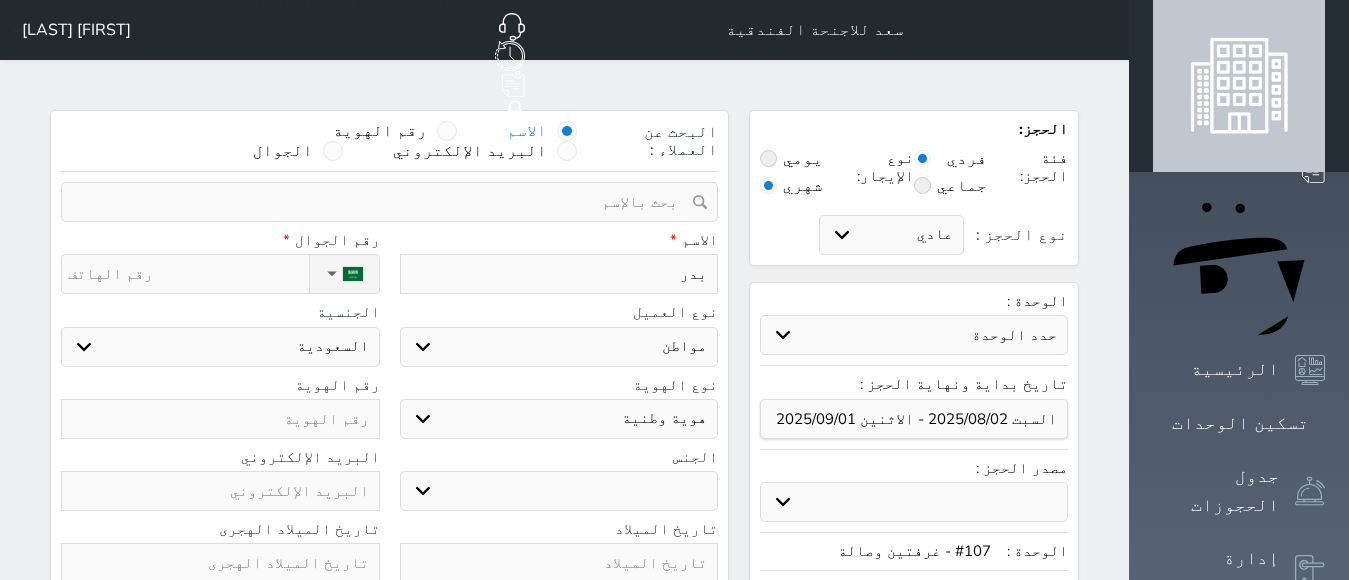 type on "بدر" 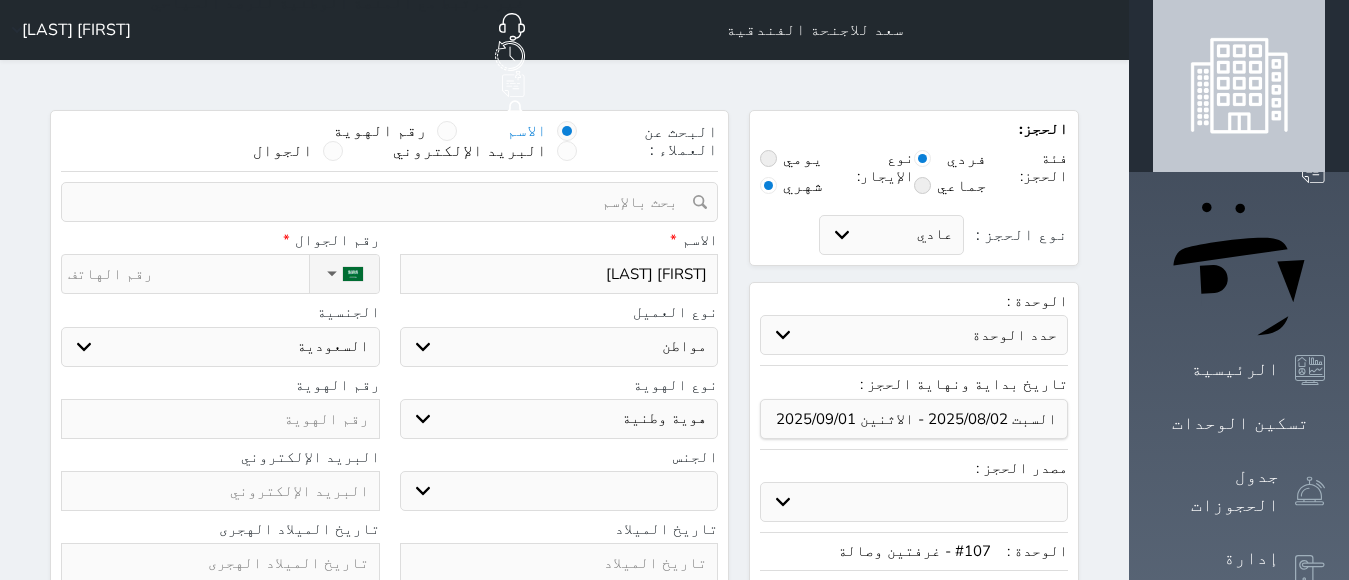 type on "[FIRST] [LAST]" 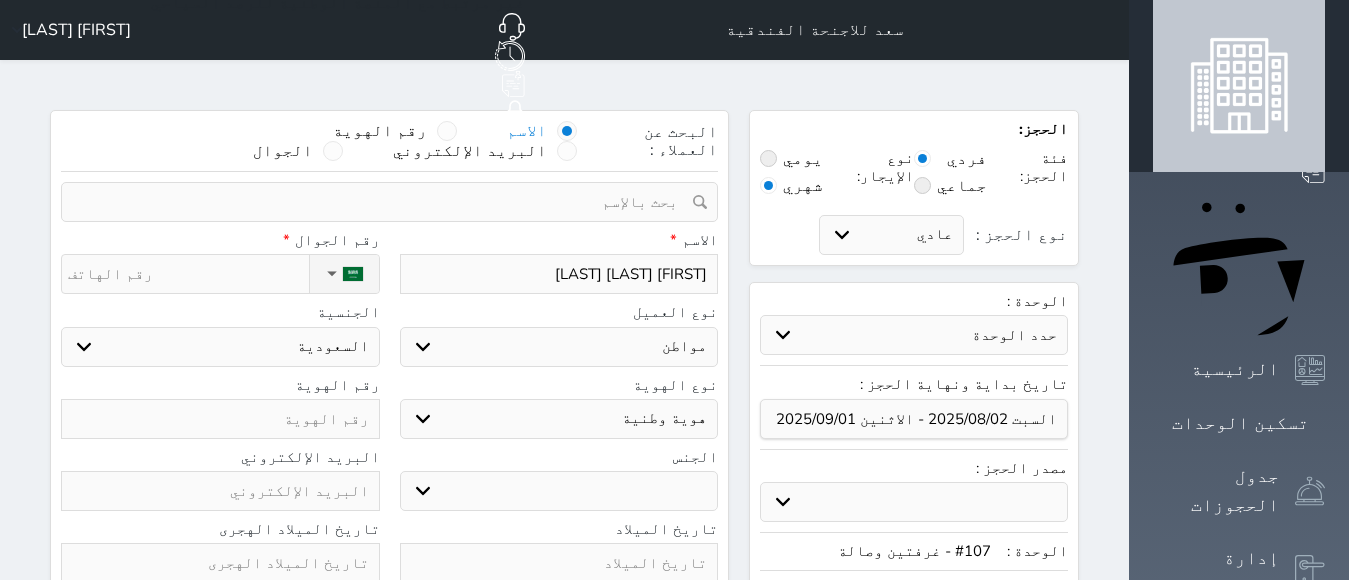 type on "[FIRST] [LAST] [LAST]" 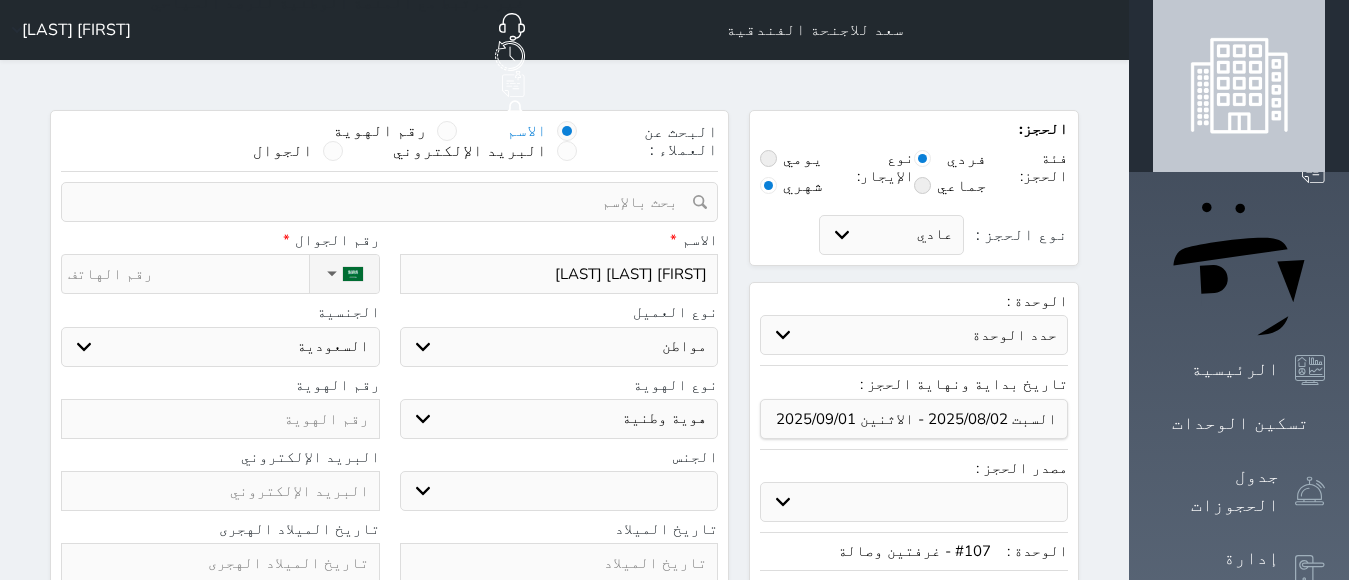 click on "اختر نوع   مواطن مواطن خليجي زائر مقيم" at bounding box center (559, 347) 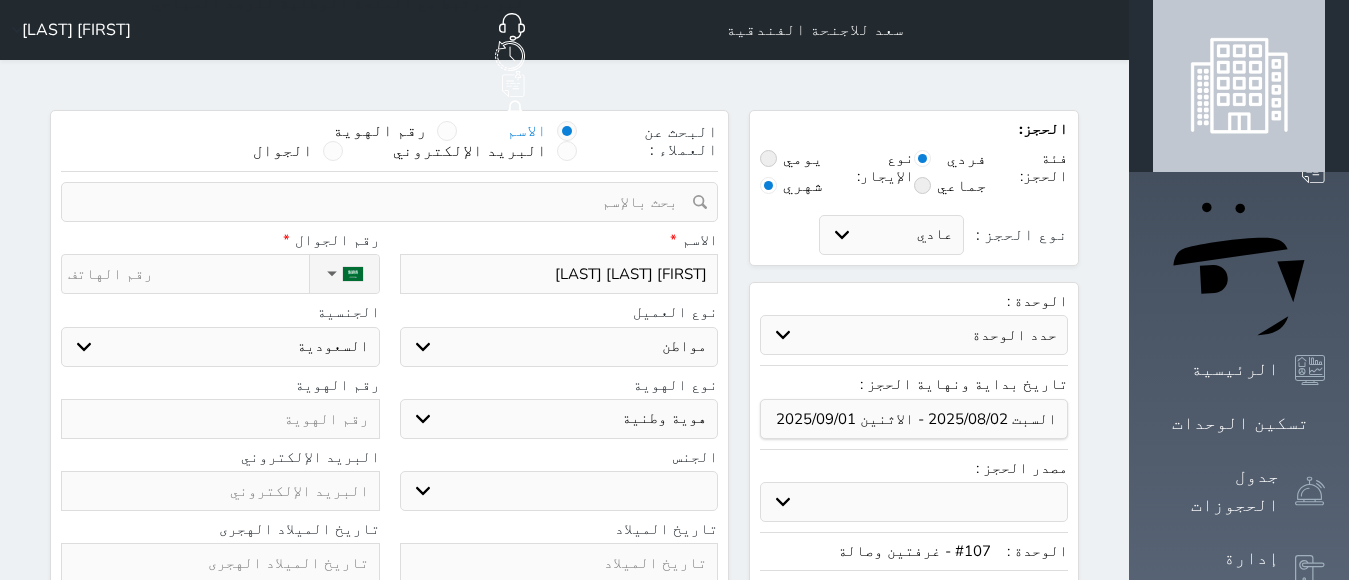 select on "4" 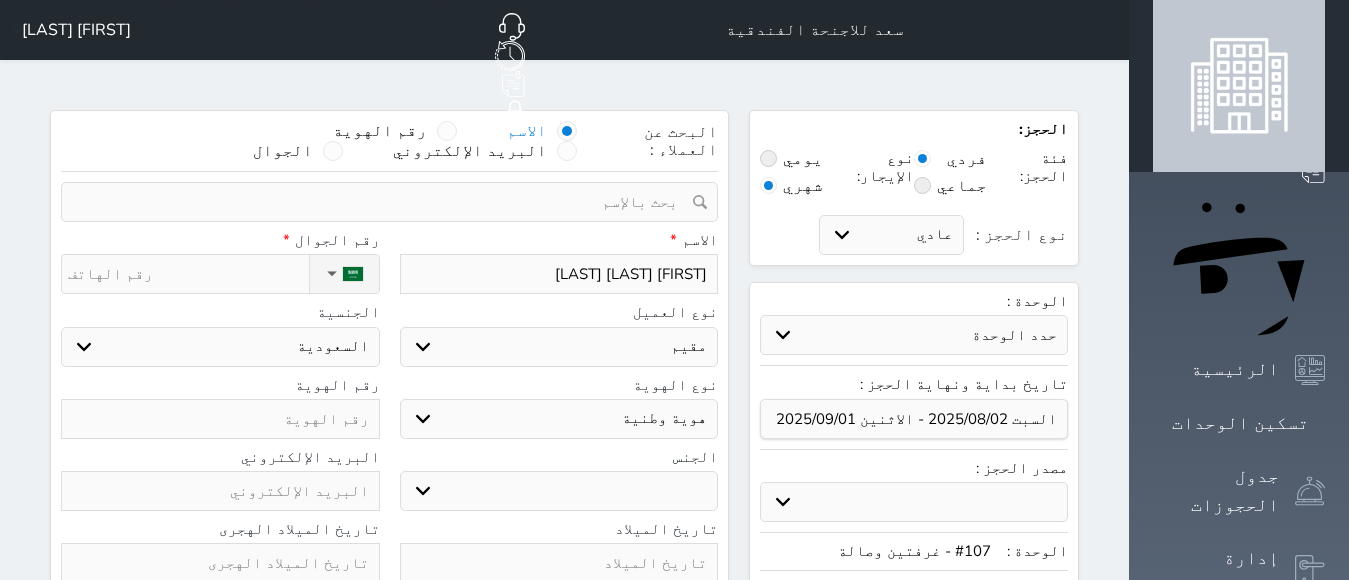 click on "اختر نوع   مواطن مواطن خليجي زائر مقيم" at bounding box center [559, 347] 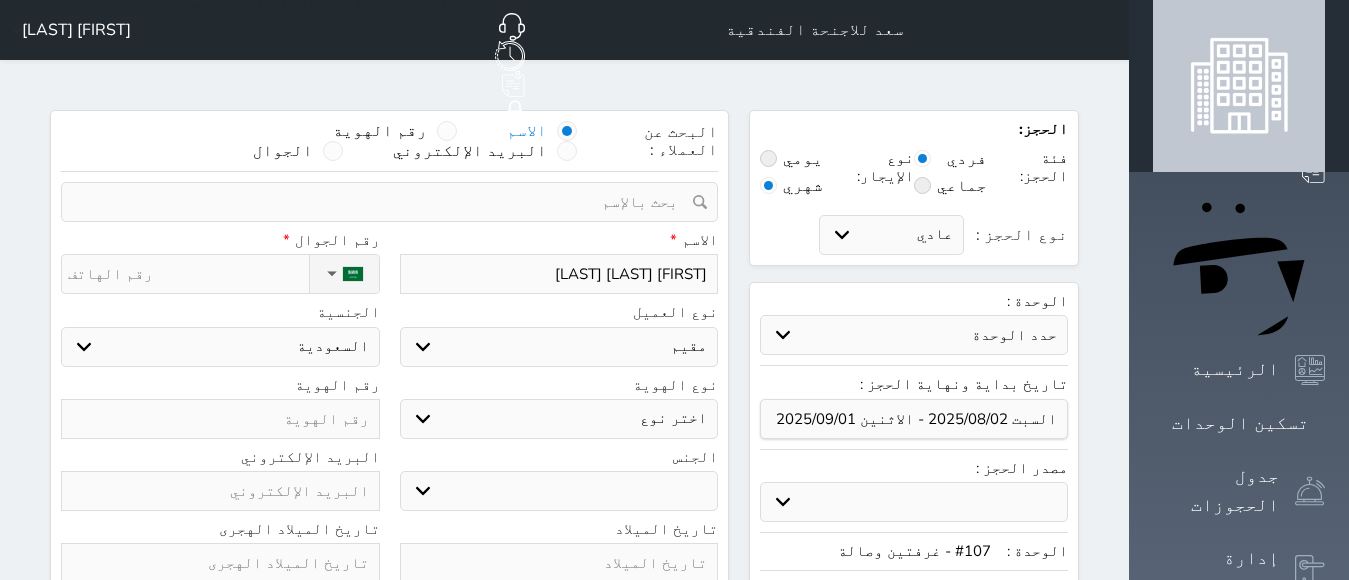 select 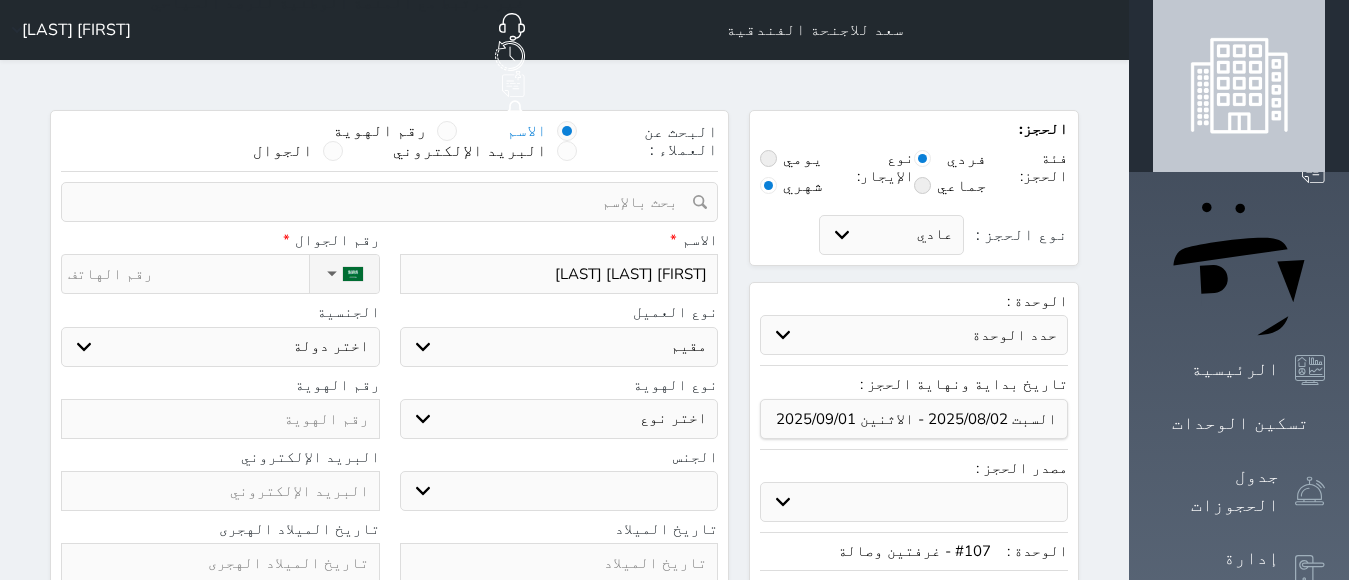 click on "اختر نوع   مقيم جواز السفر" at bounding box center (559, 419) 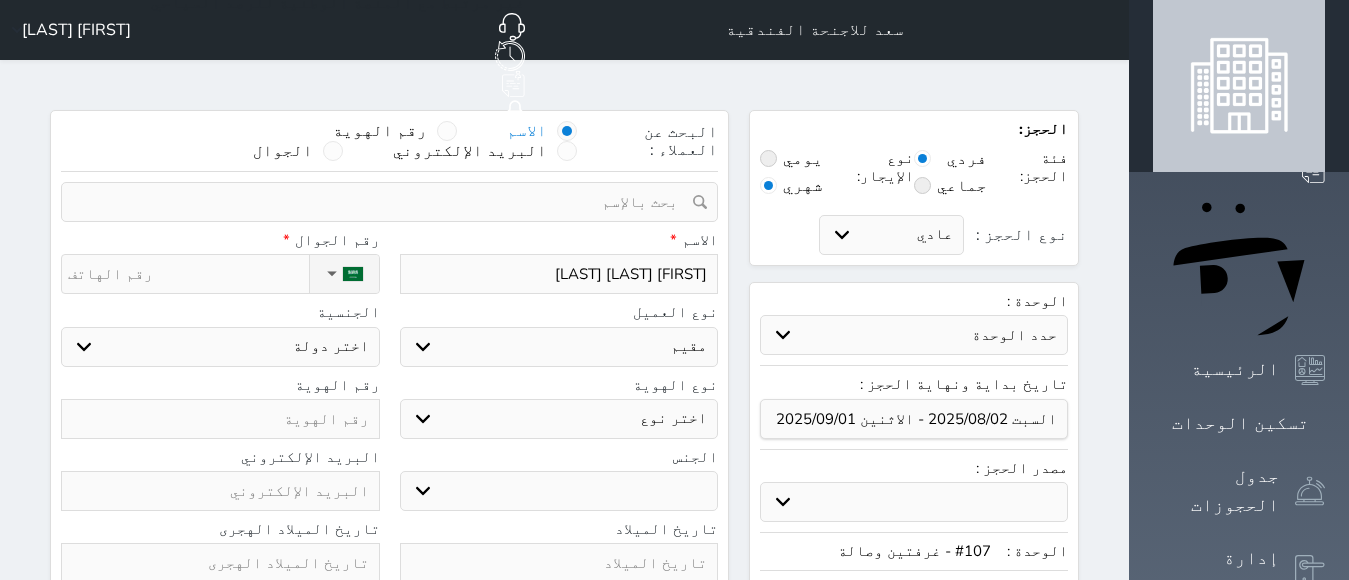 select on "4" 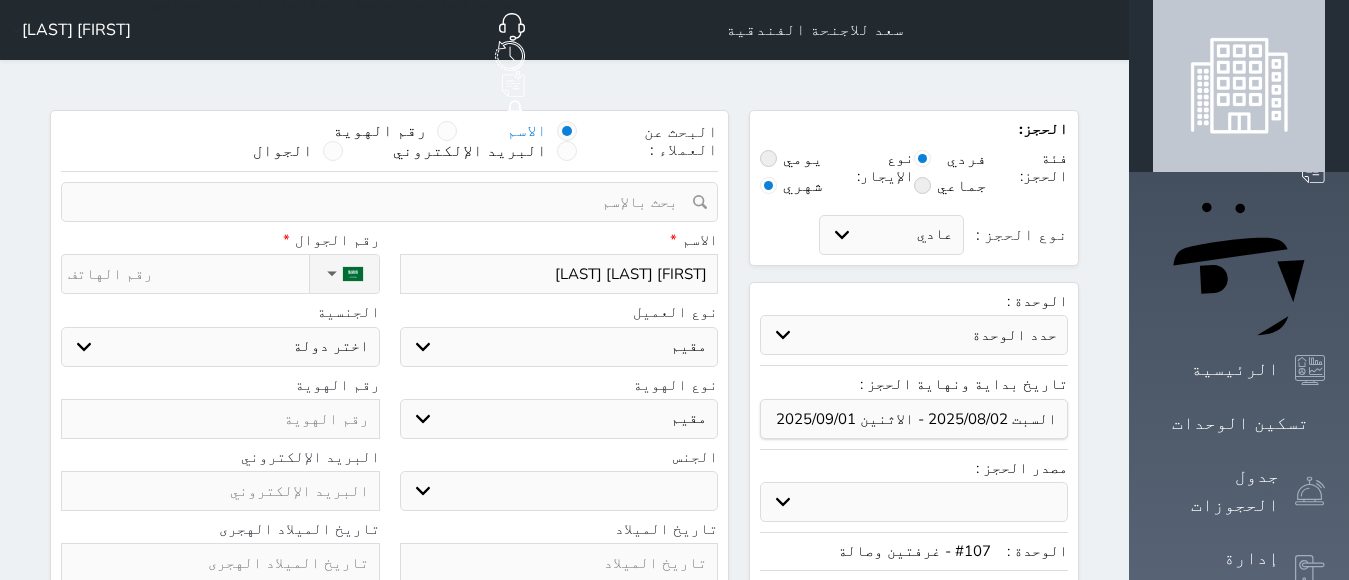 click on "اختر نوع   مقيم جواز السفر" at bounding box center [559, 419] 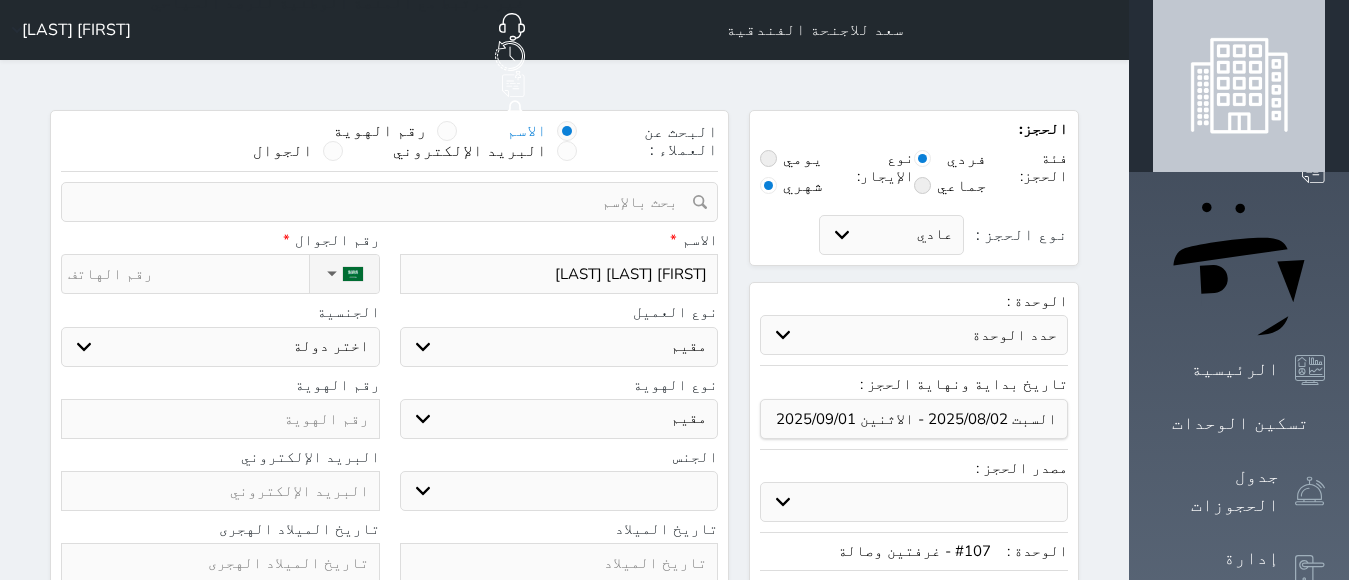 click on "ذكر   انثى" at bounding box center (559, 491) 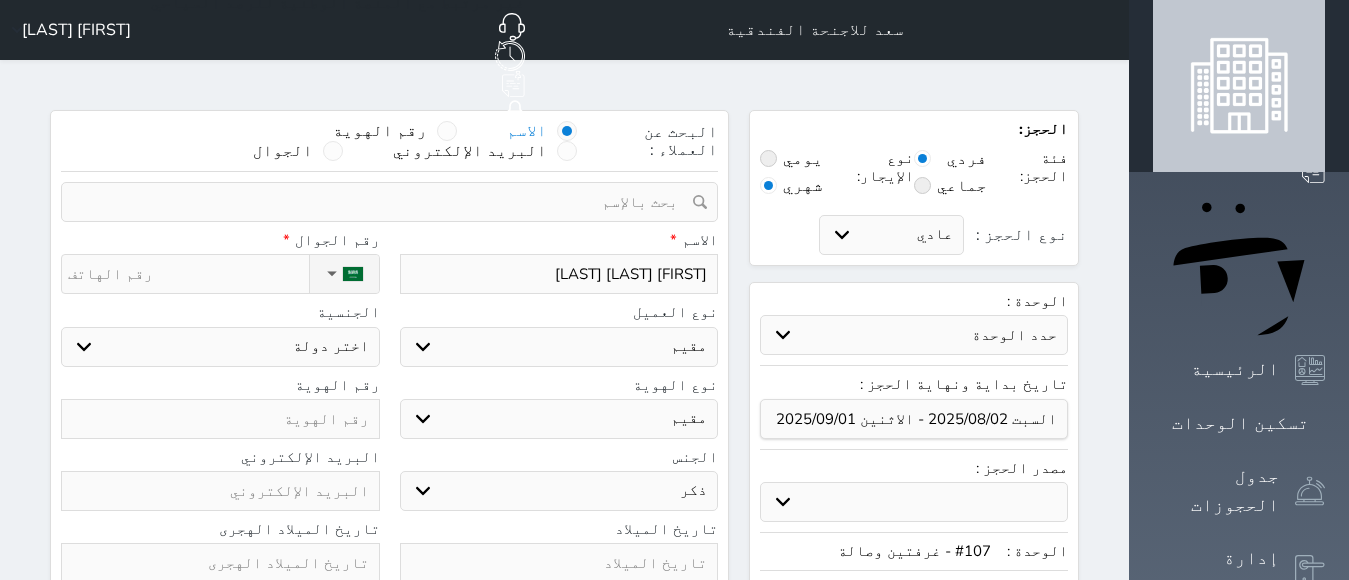 click on "ذكر   انثى" at bounding box center (559, 491) 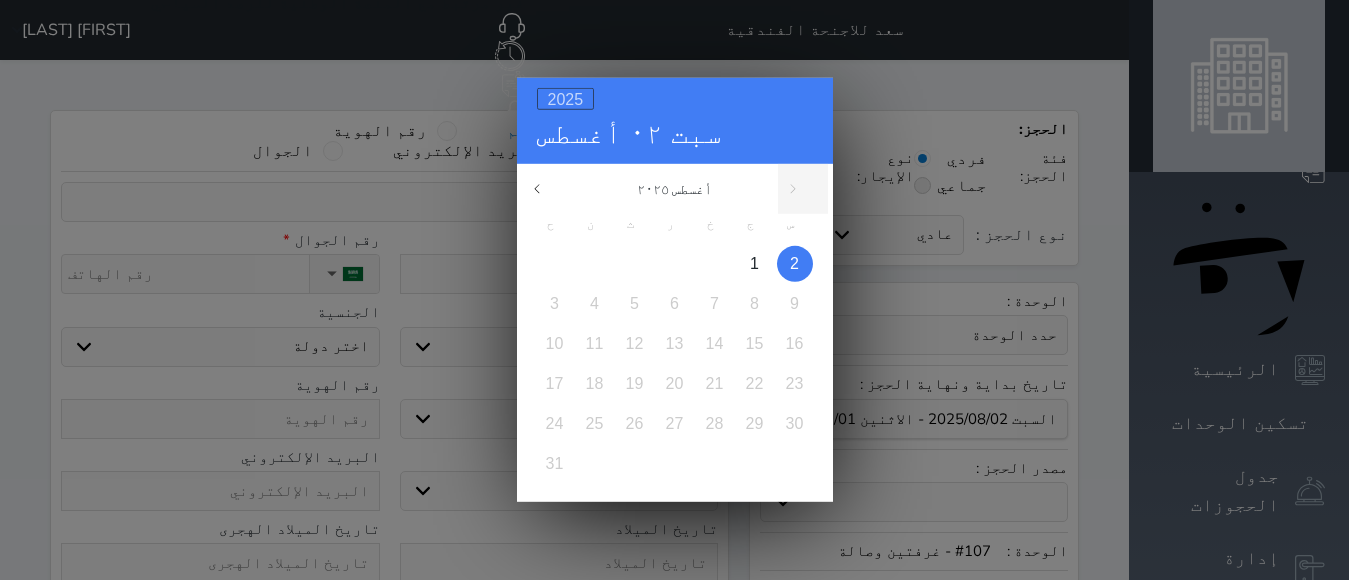 click on "2025" at bounding box center [566, 99] 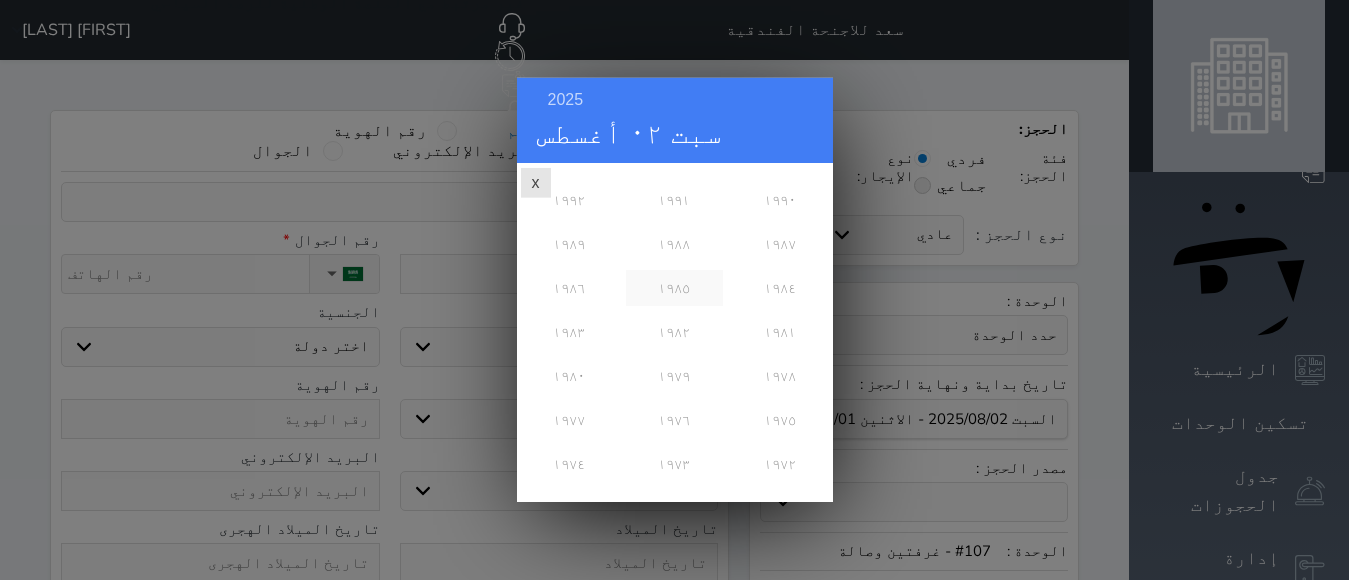 scroll, scrollTop: 400, scrollLeft: 0, axis: vertical 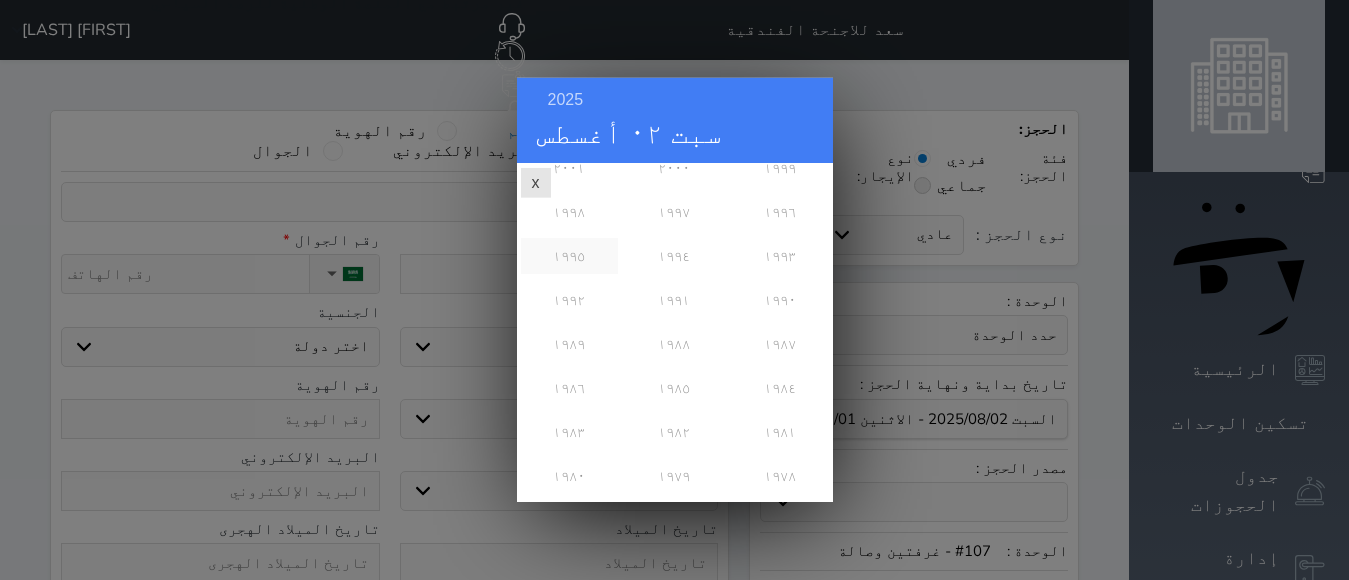 click on "١٩٩٥" at bounding box center (569, 256) 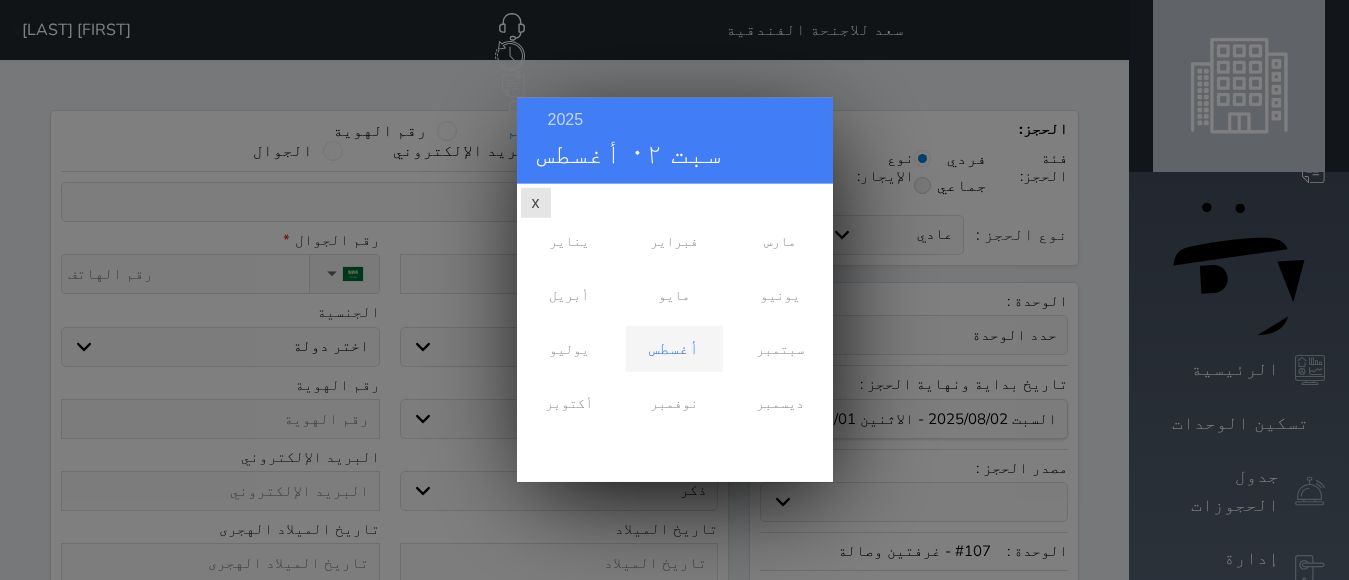scroll, scrollTop: 0, scrollLeft: 0, axis: both 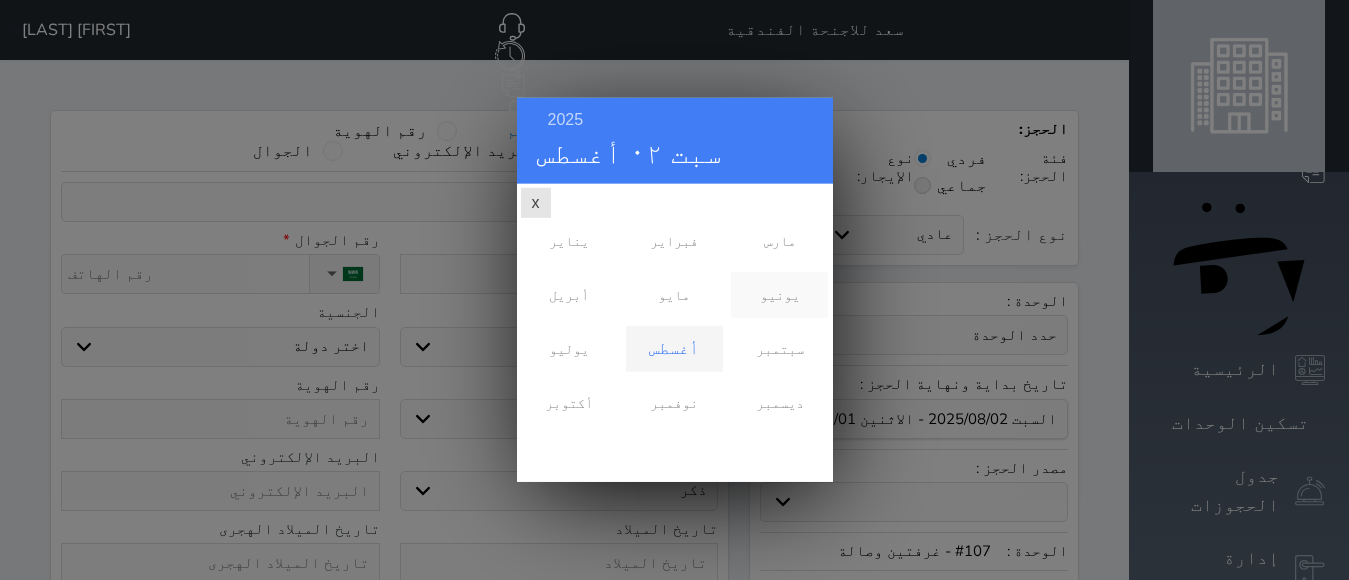click on "يونيو" at bounding box center [779, 295] 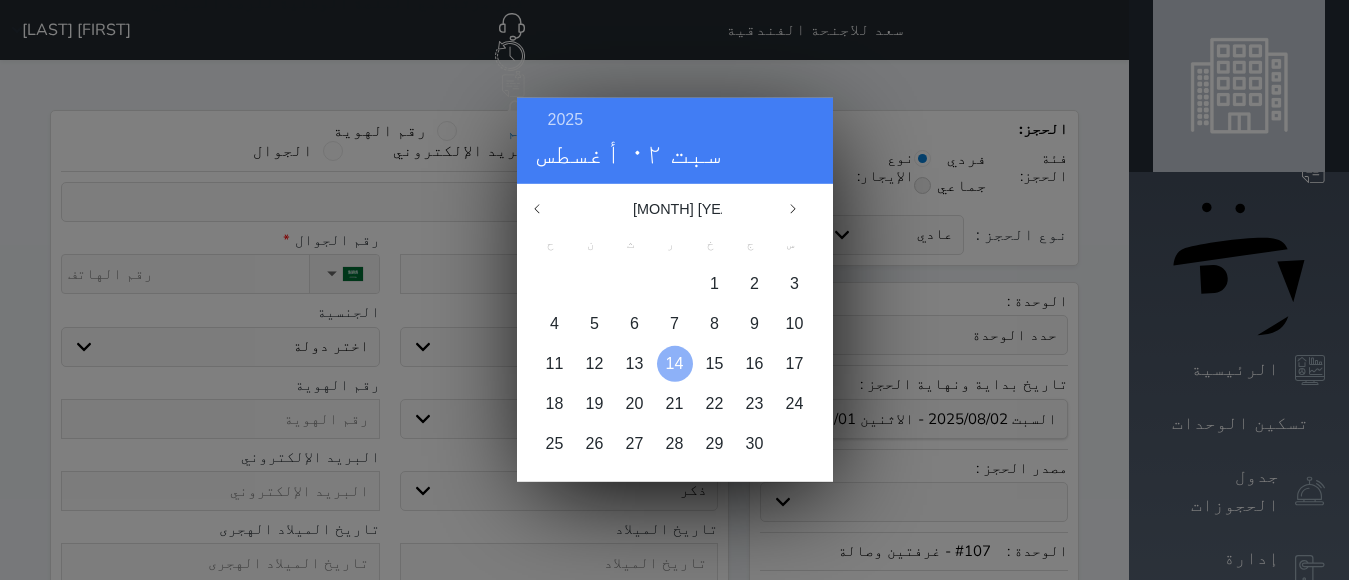 click on "14" at bounding box center (675, 363) 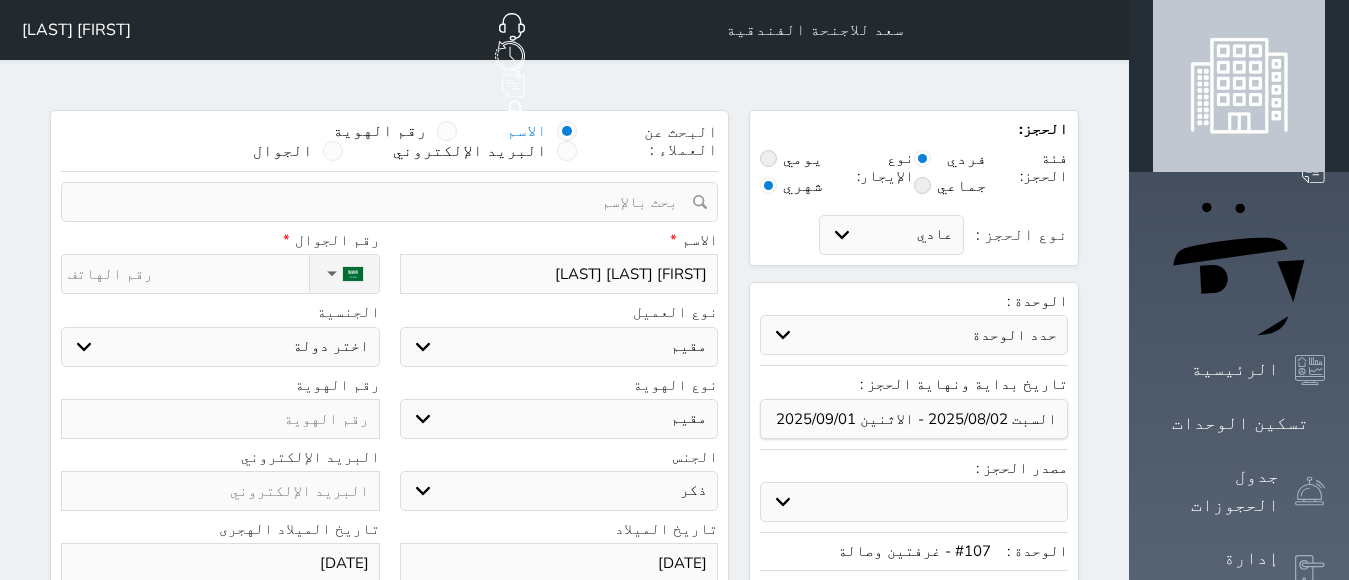 click at bounding box center (220, 419) 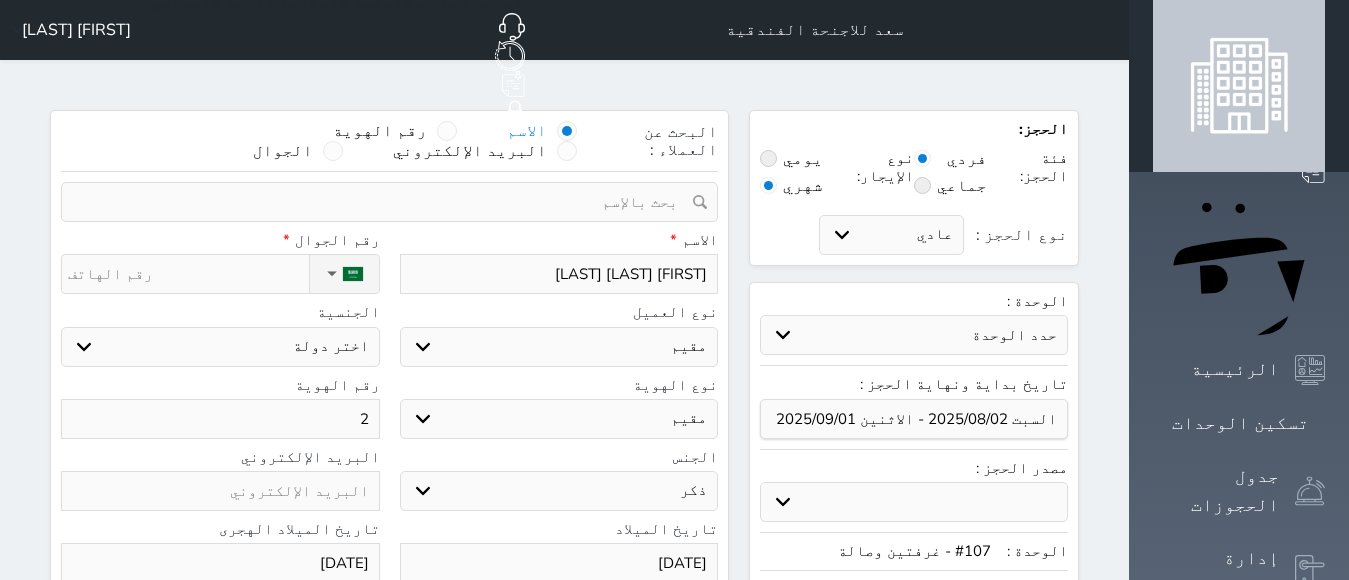 select 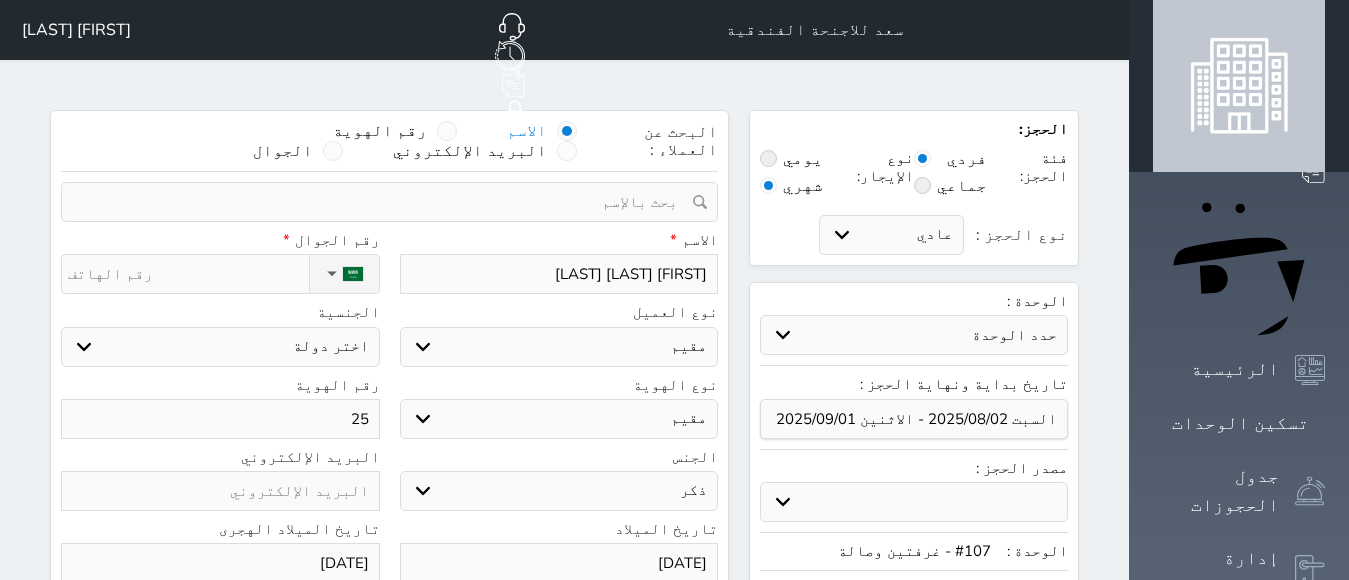 select 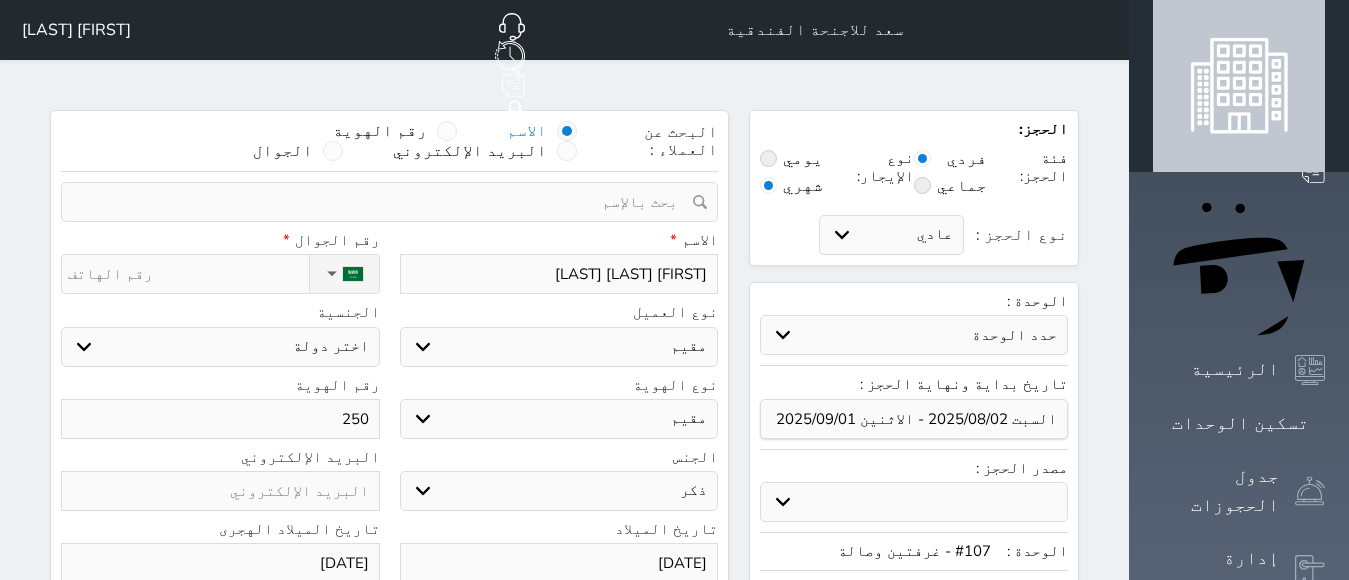 select 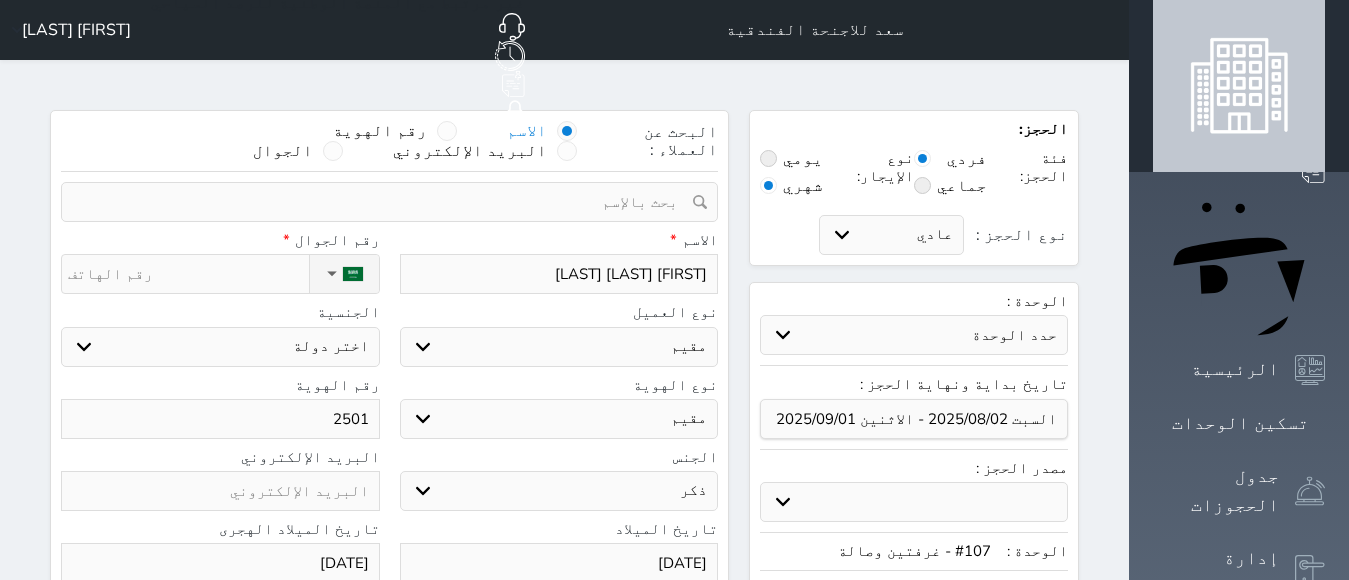 select 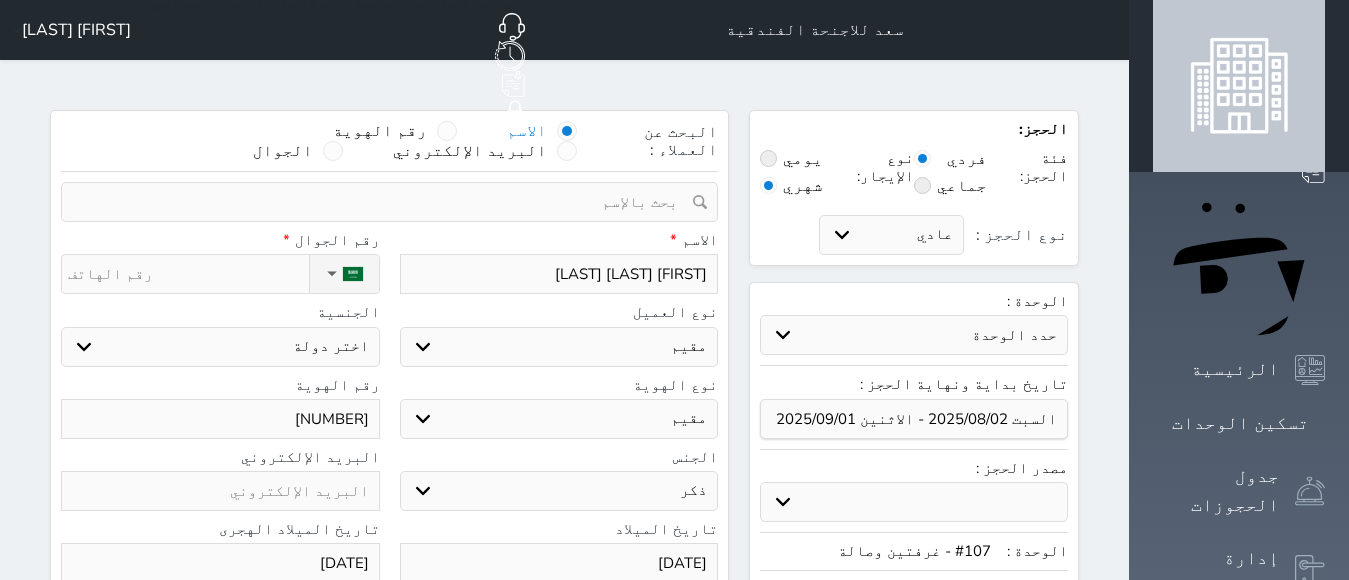 select 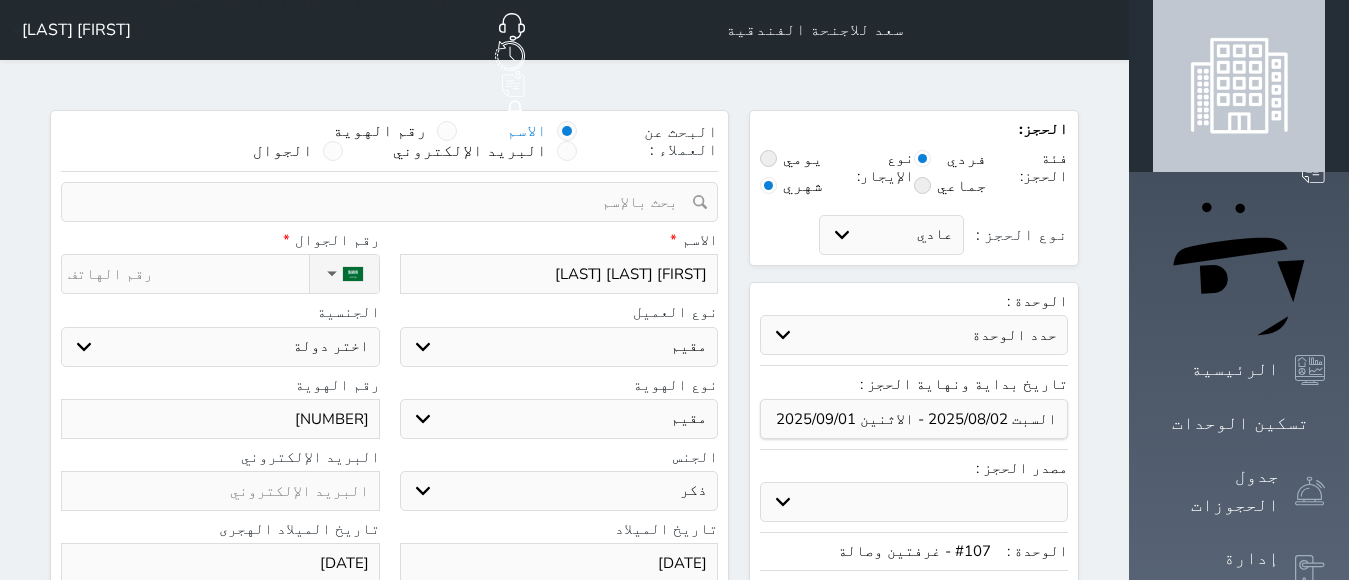 click on "اختر دولة
اثيوبيا
اجنبي بجواز سعودي
اخرى
اذربيجان
ارتيريا
ارمينيا
ازبكستان
اسبانيا
استراليا
استونيا" at bounding box center [220, 347] 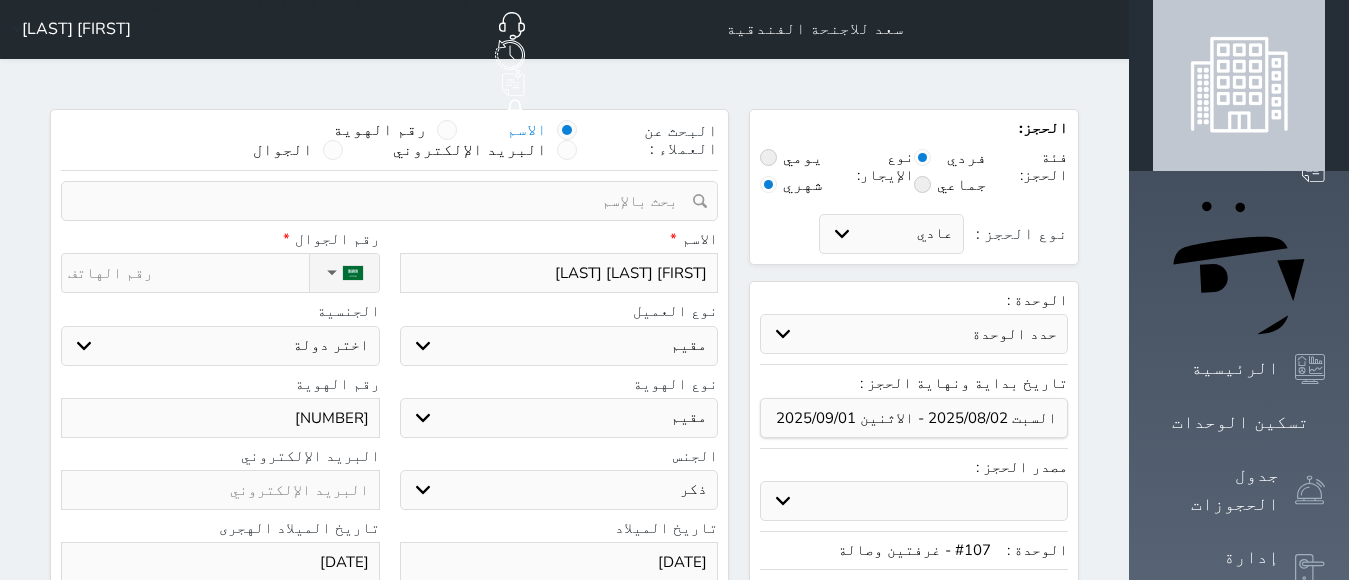 scroll, scrollTop: 0, scrollLeft: 0, axis: both 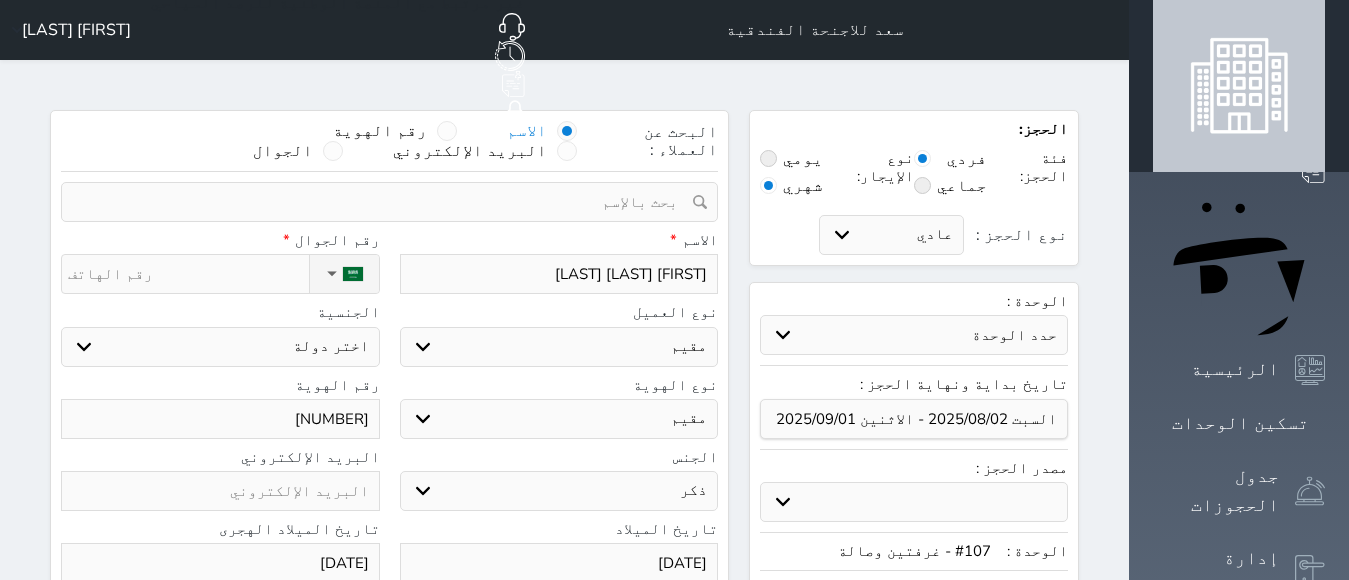 click on "اختر دولة
اثيوبيا
اجنبي بجواز سعودي
اخرى
اذربيجان
ارتيريا
ارمينيا
ازبكستان
اسبانيا
استراليا
استونيا" at bounding box center (220, 347) 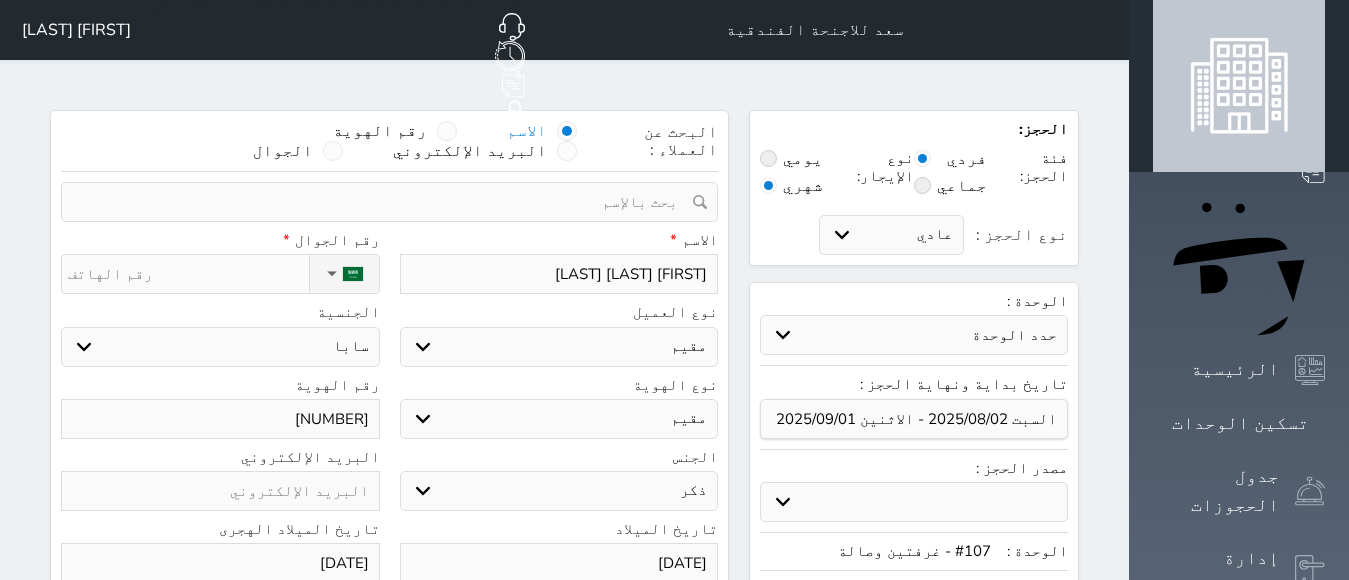 click on "اختر دولة
اثيوبيا
اجنبي بجواز سعودي
اخرى
اذربيجان
ارتيريا
ارمينيا
ازبكستان
اسبانيا
استراليا
استونيا" at bounding box center [220, 347] 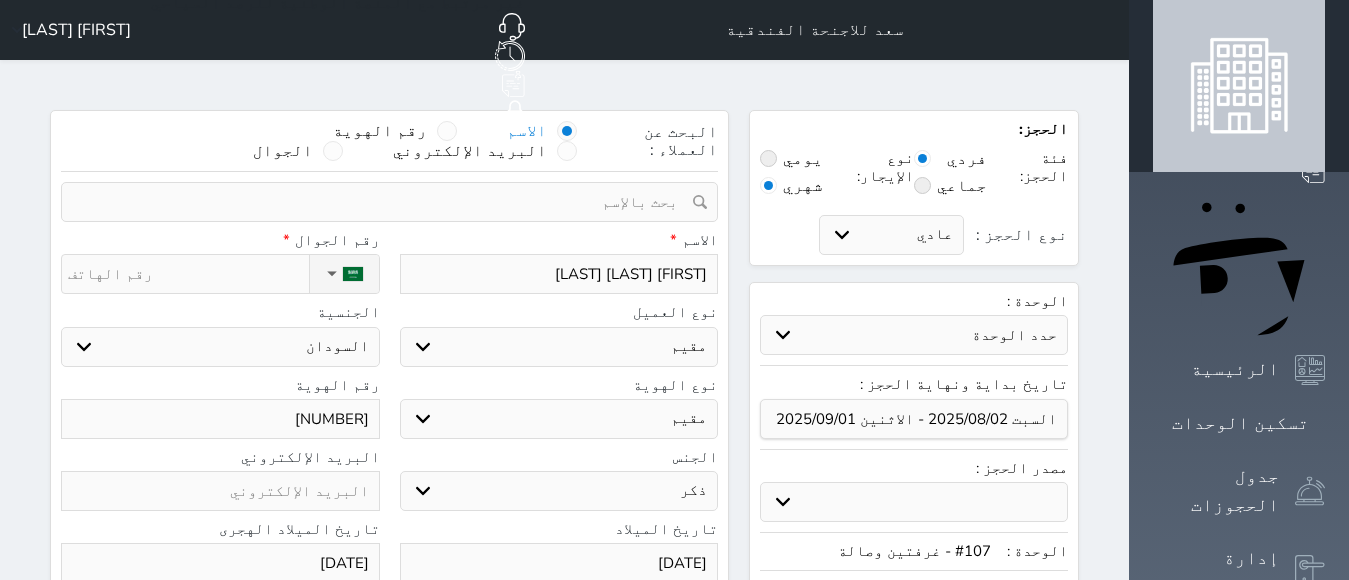 click on "اختر دولة
اثيوبيا
اجنبي بجواز سعودي
اخرى
اذربيجان
ارتيريا
ارمينيا
ازبكستان
اسبانيا
استراليا
استونيا" at bounding box center [220, 347] 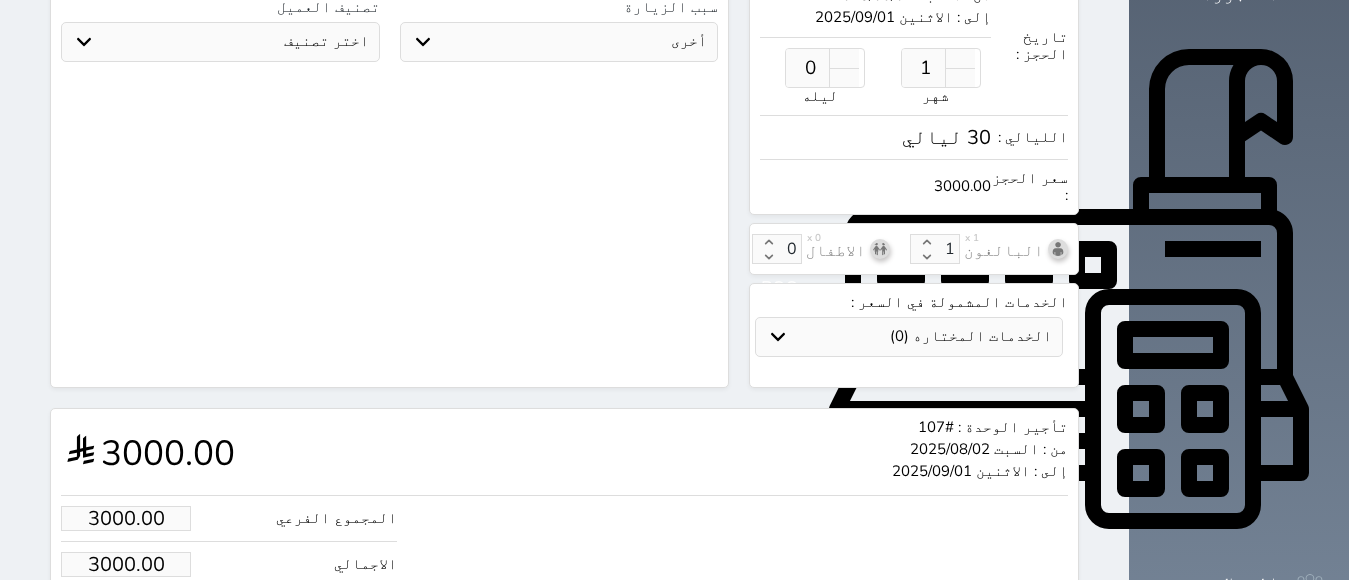 scroll, scrollTop: 600, scrollLeft: 0, axis: vertical 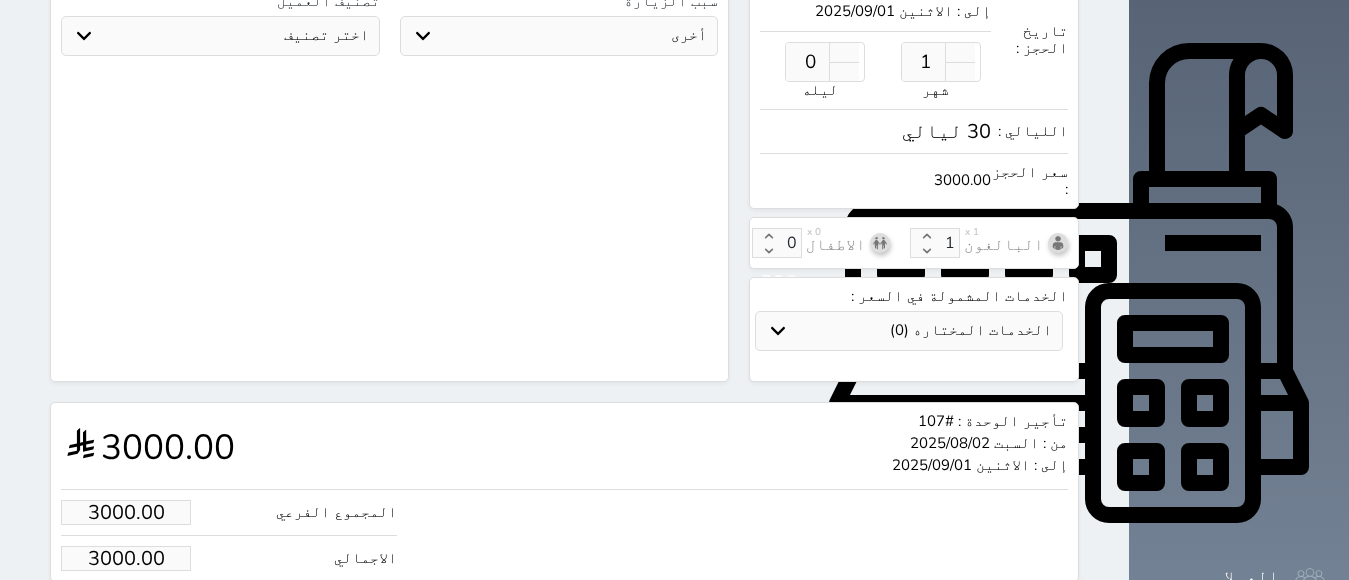 type on "[PHONE]" 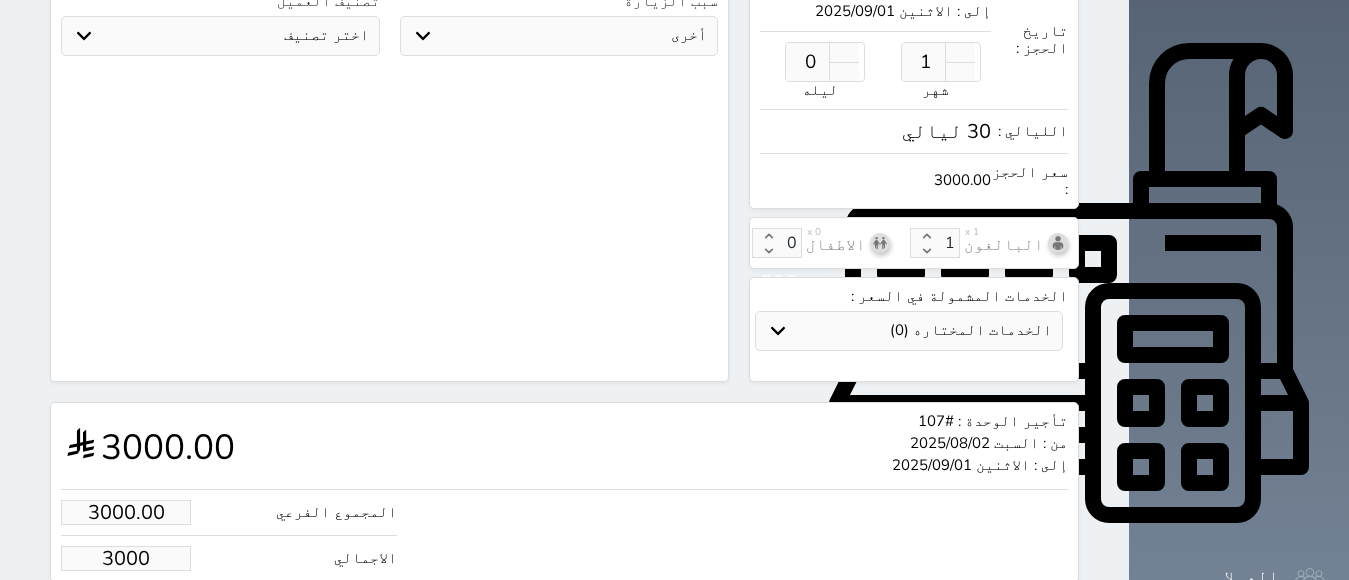 type on "300.00" 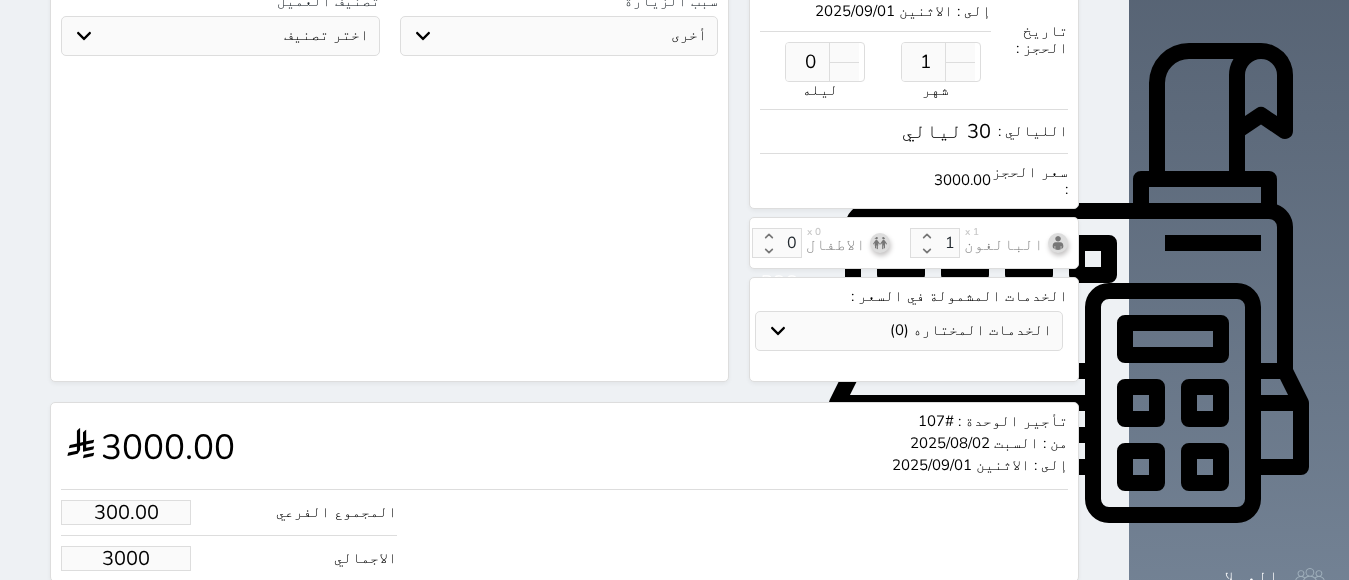 type on "300" 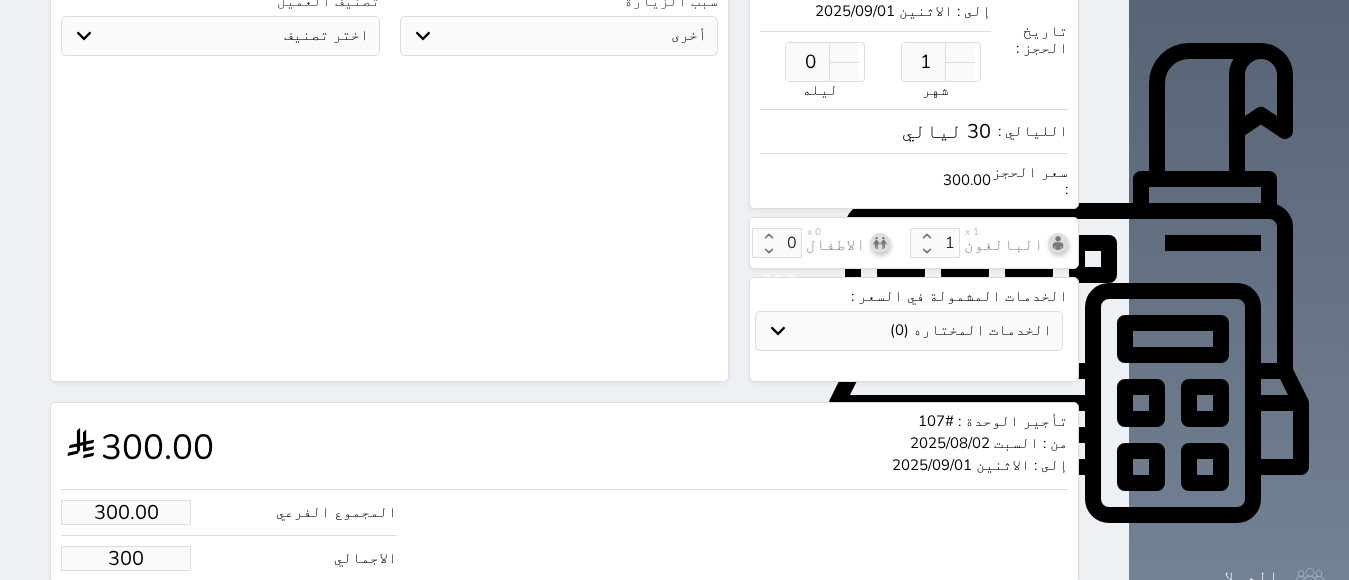 type on "30.00" 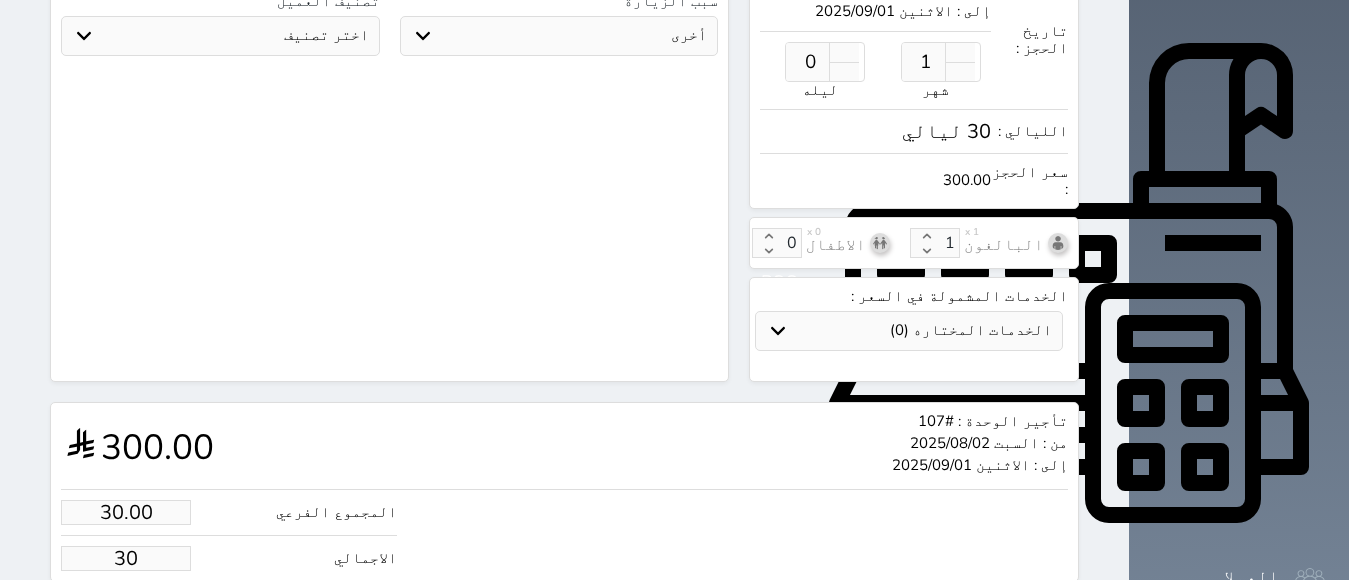 type on "3.00" 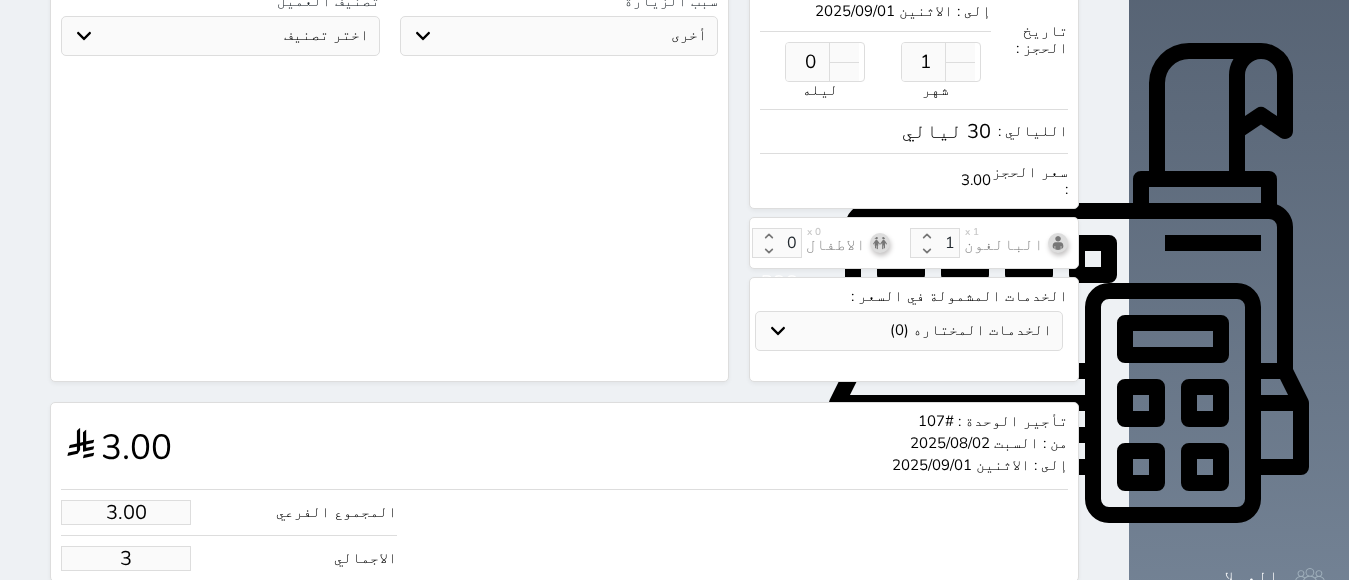 type on "1.00" 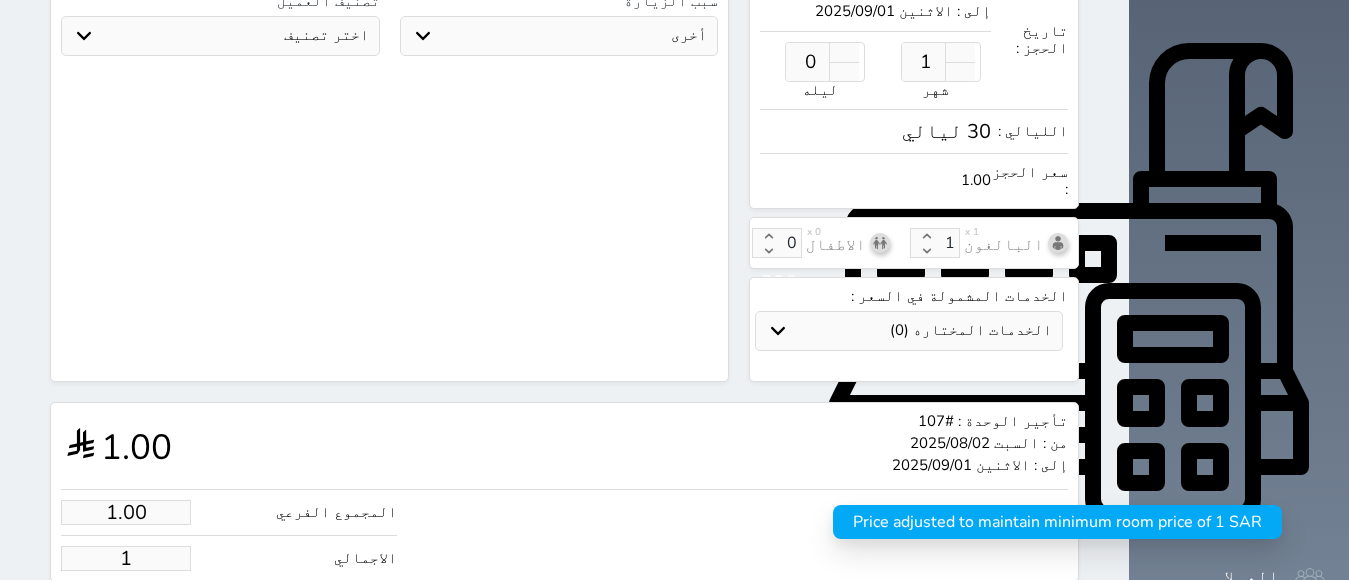 type 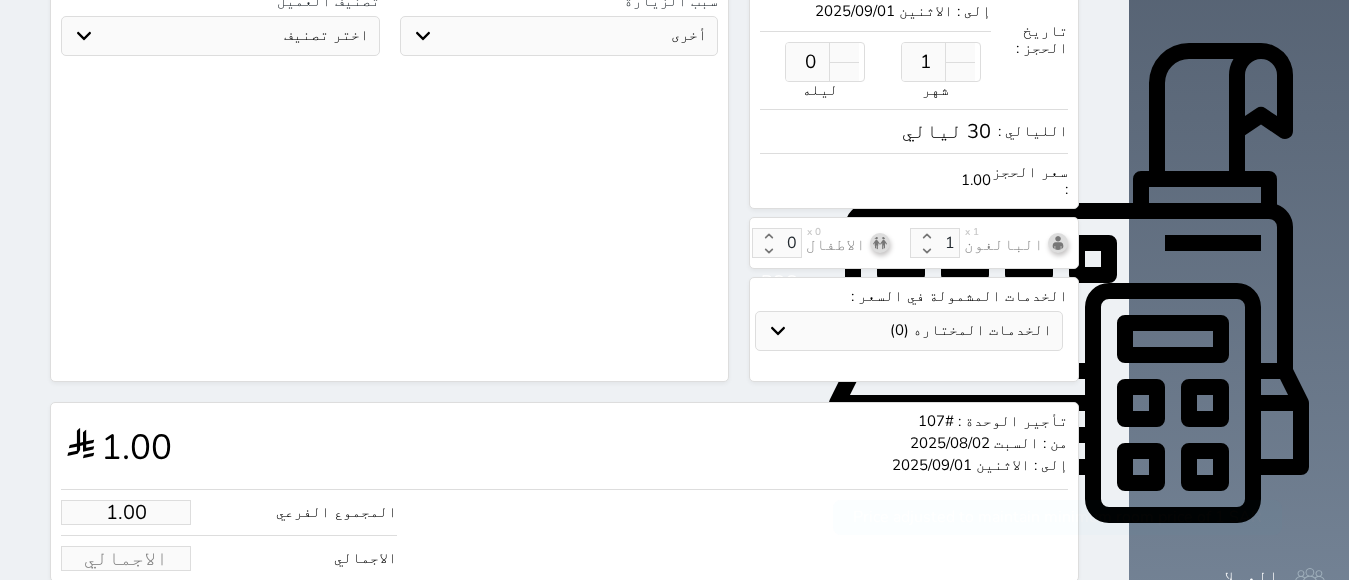 type on "4.00" 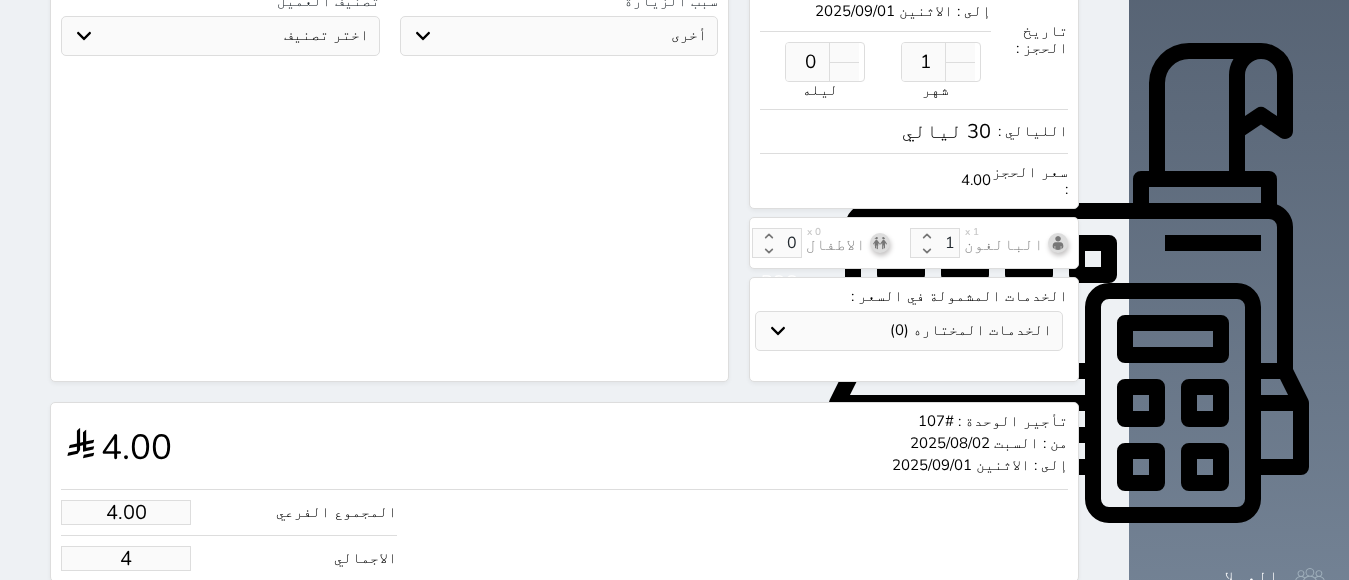 type on "40.00" 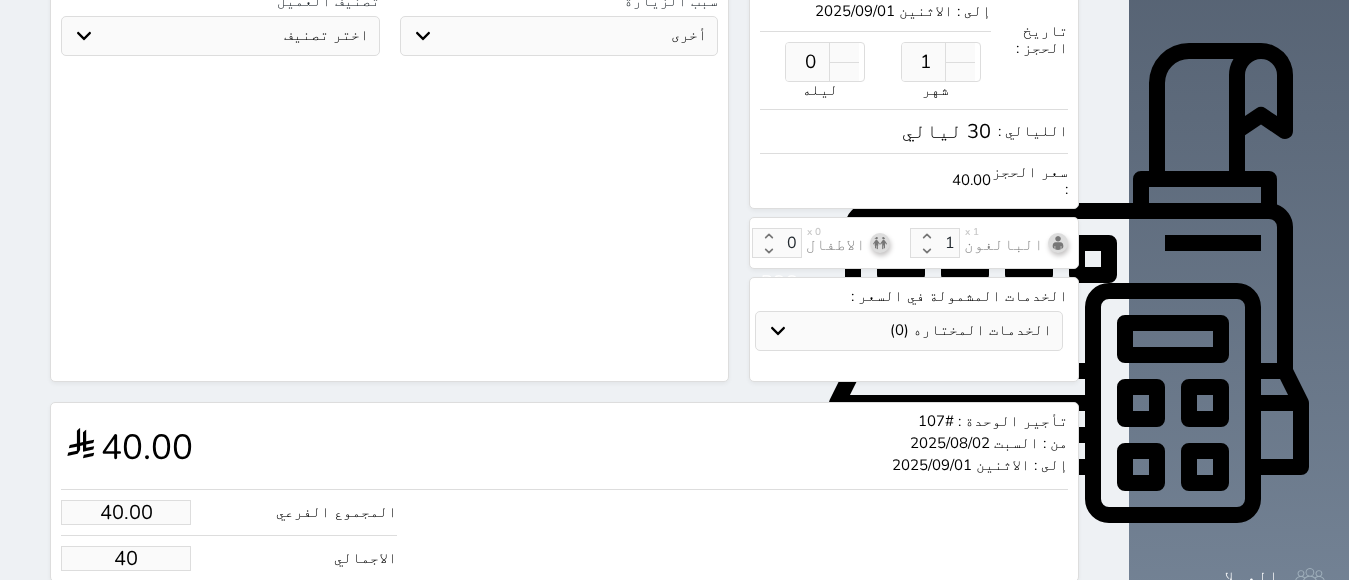 type on "400.00" 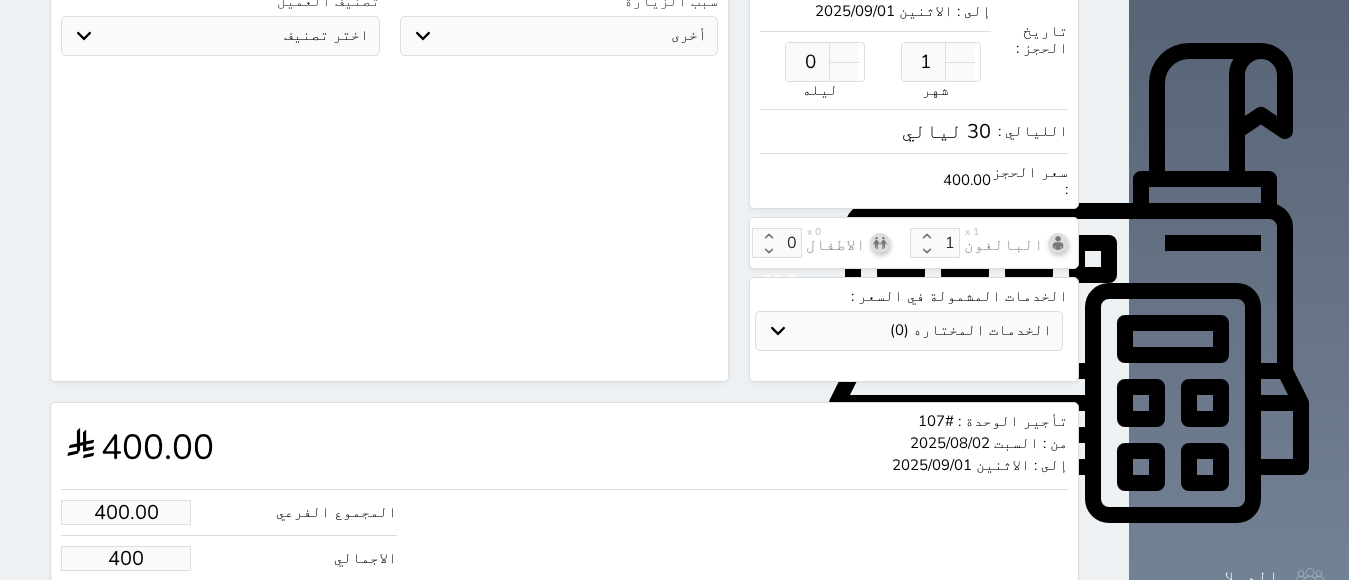 type on "4000.00" 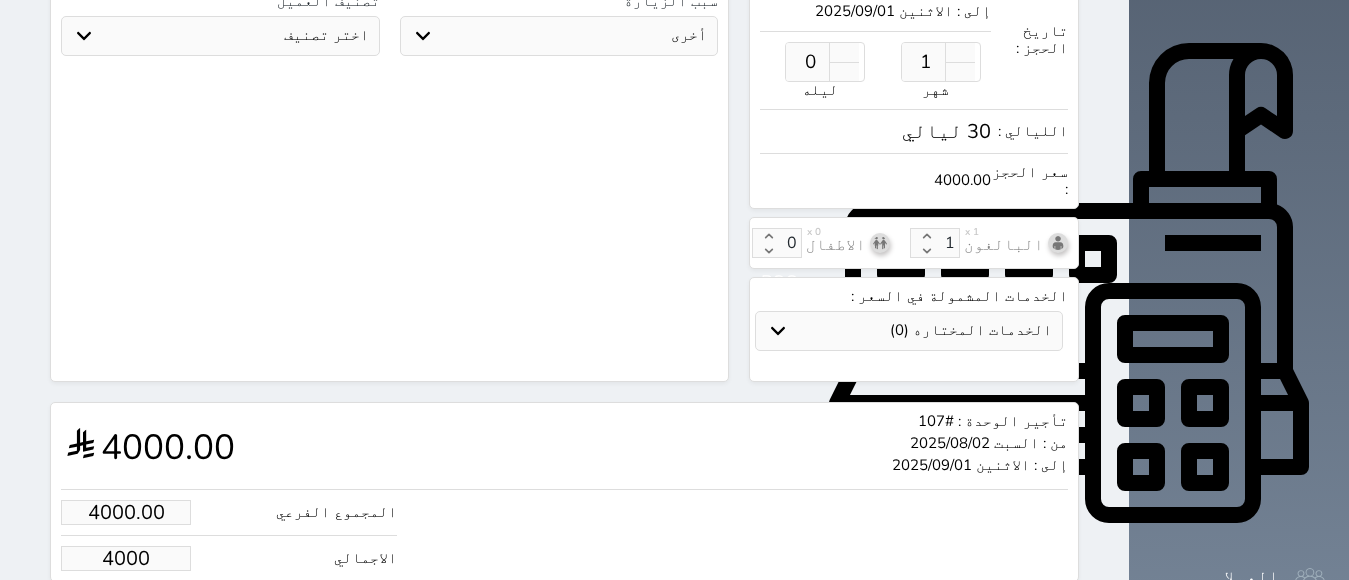 type on "4000.00" 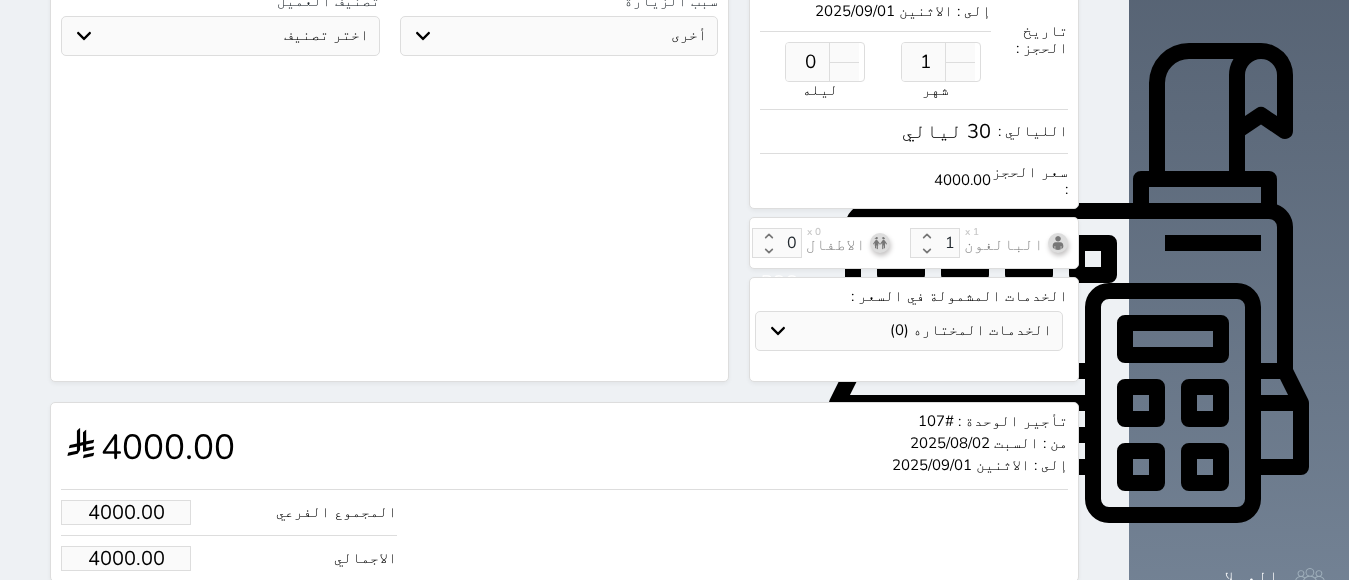 click on "حجز" at bounding box center [149, 619] 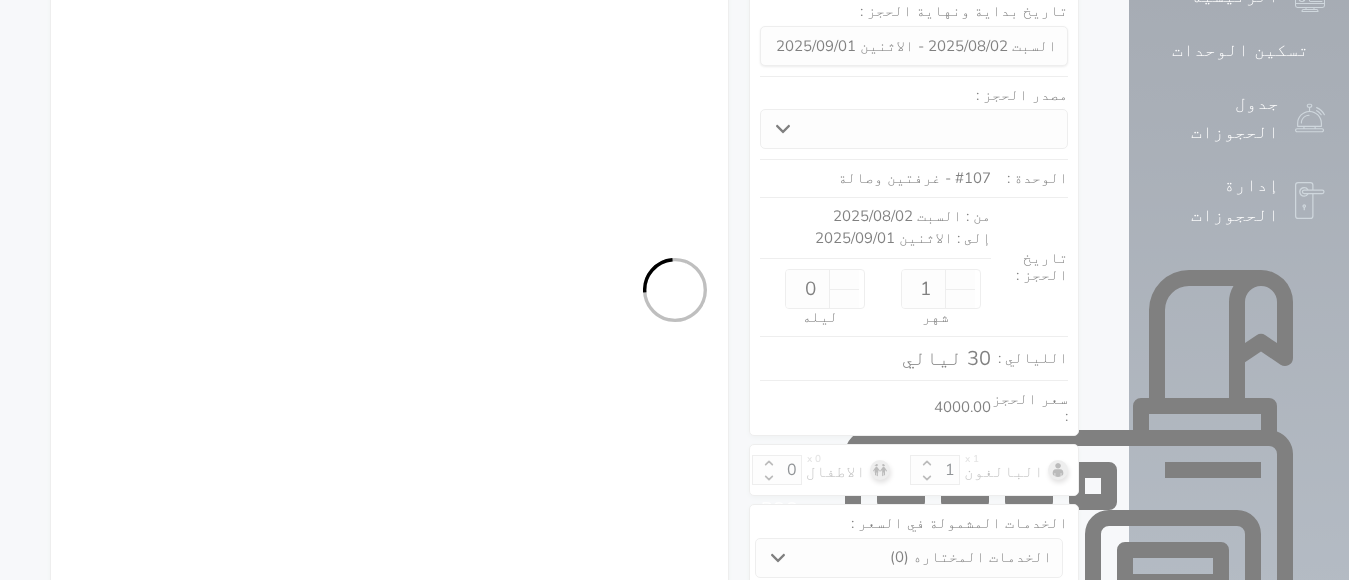 select on "4" 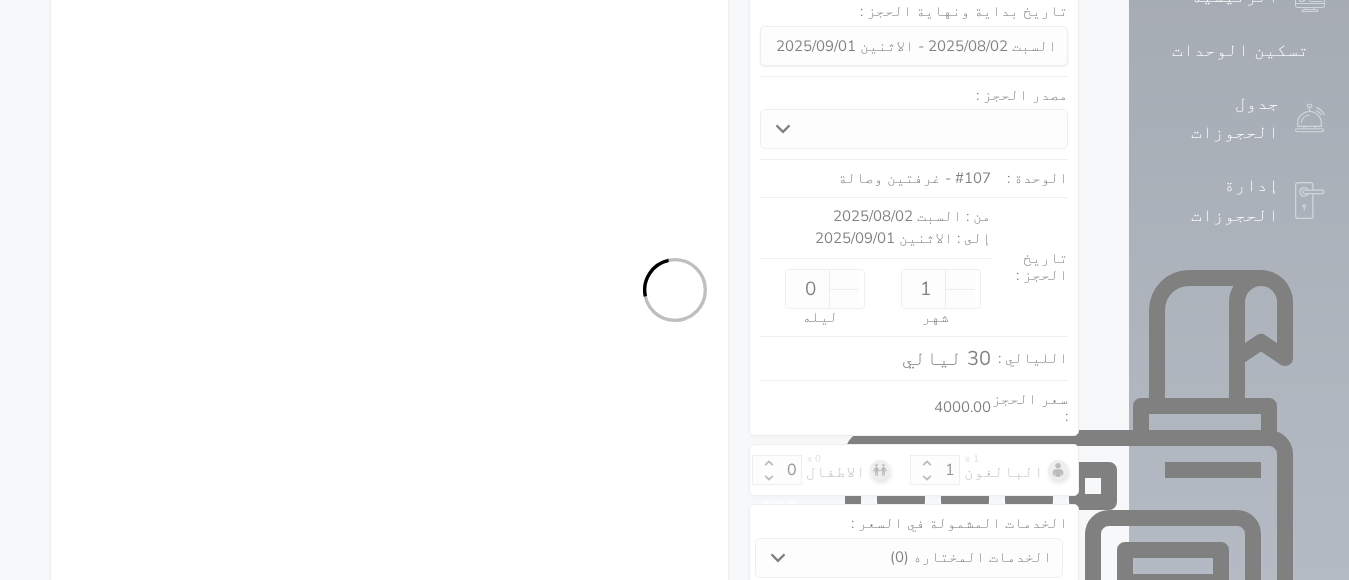 select on "204" 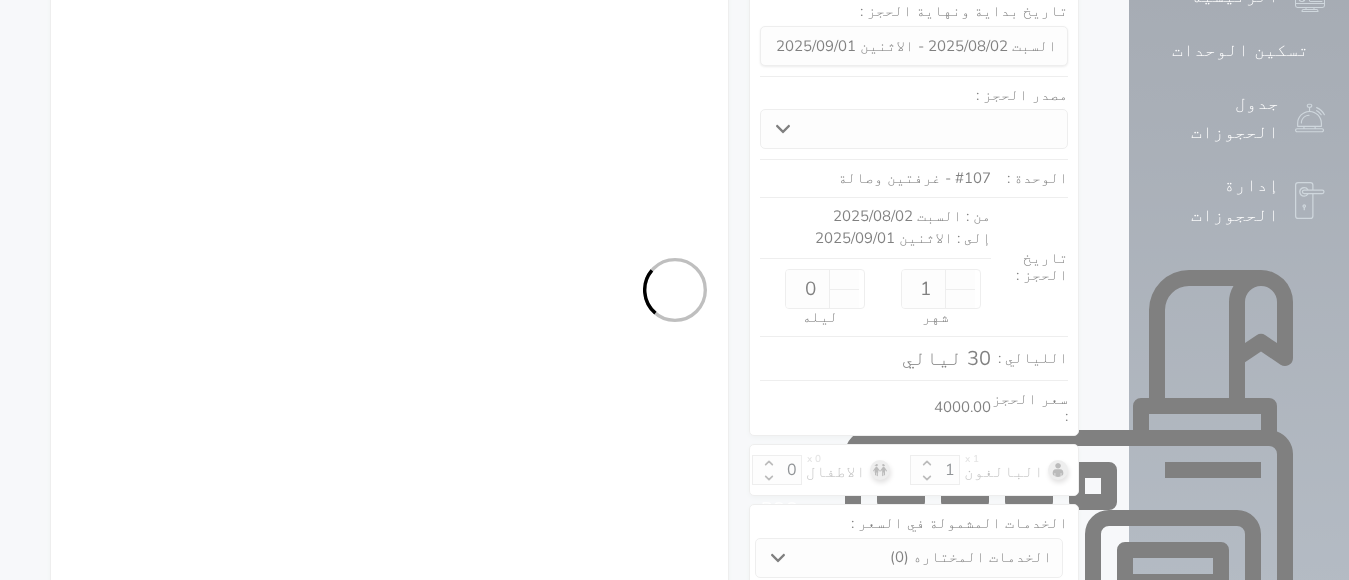 select on "4" 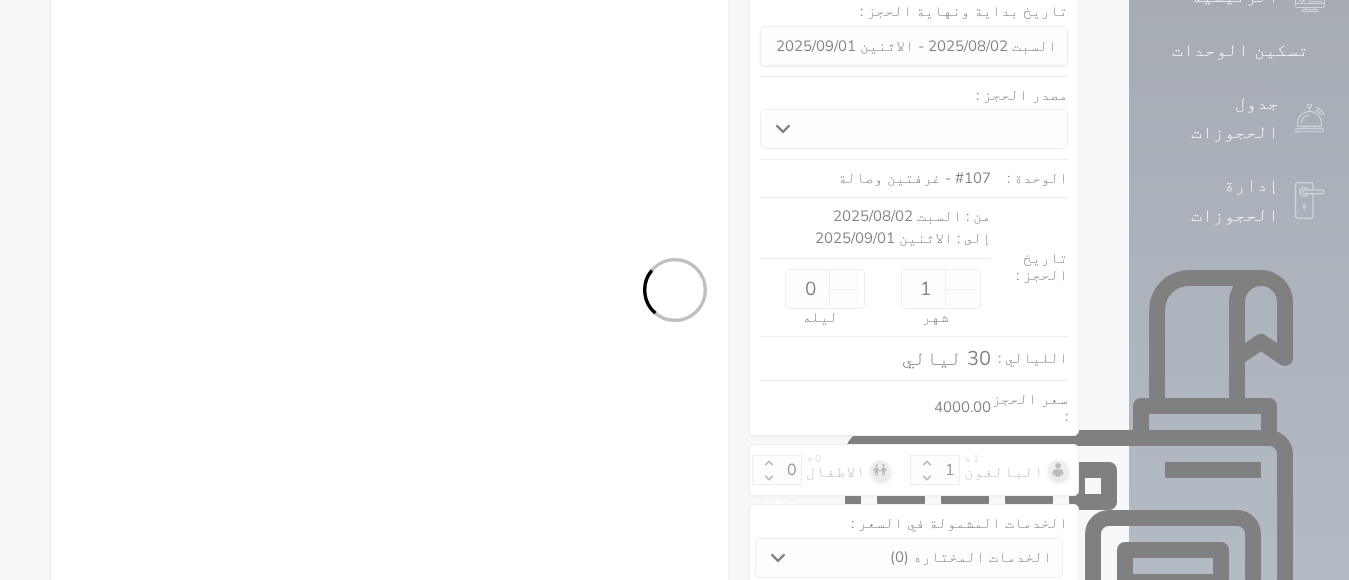 select on "7" 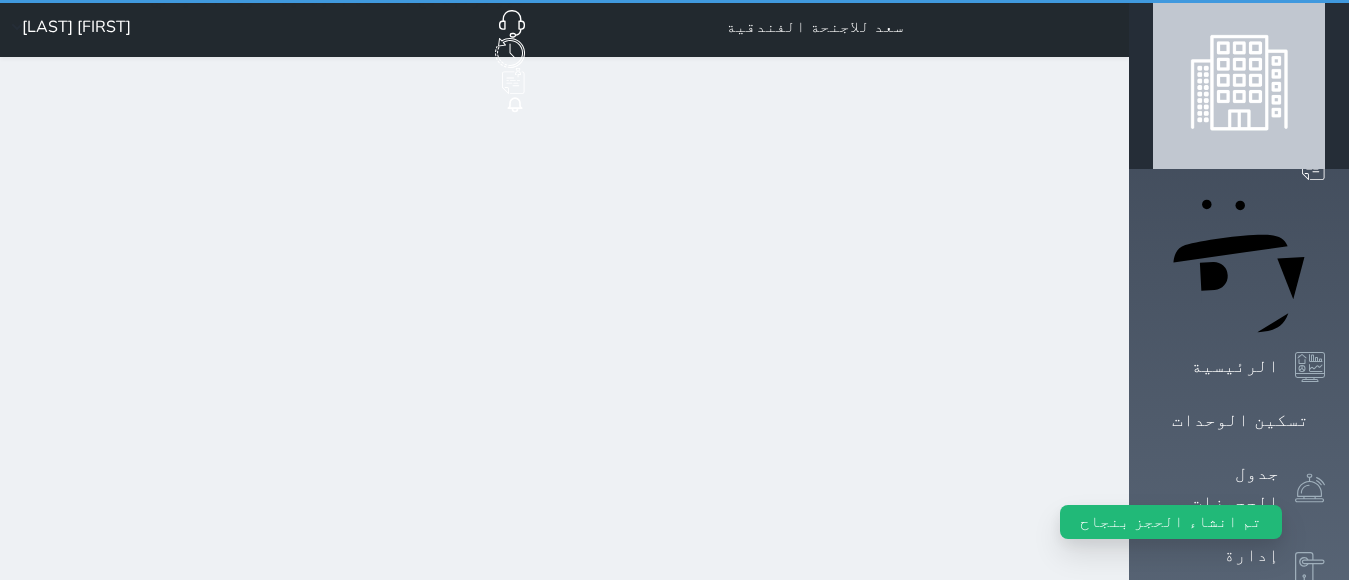 scroll, scrollTop: 0, scrollLeft: 0, axis: both 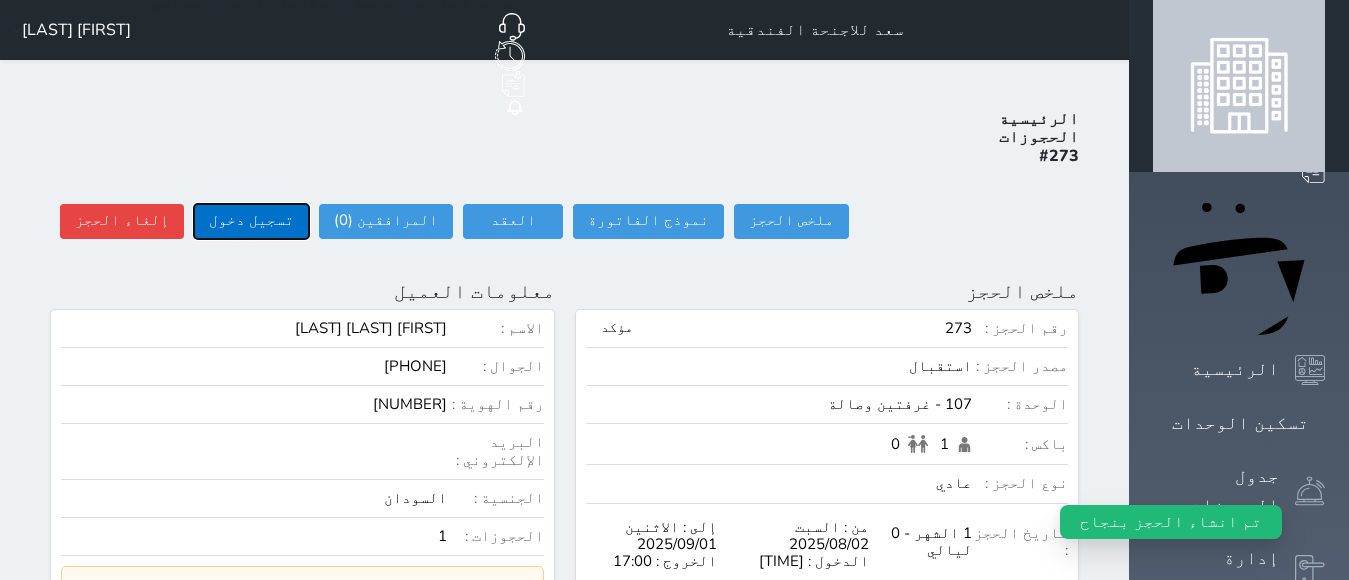 click on "تسجيل دخول" at bounding box center [251, 221] 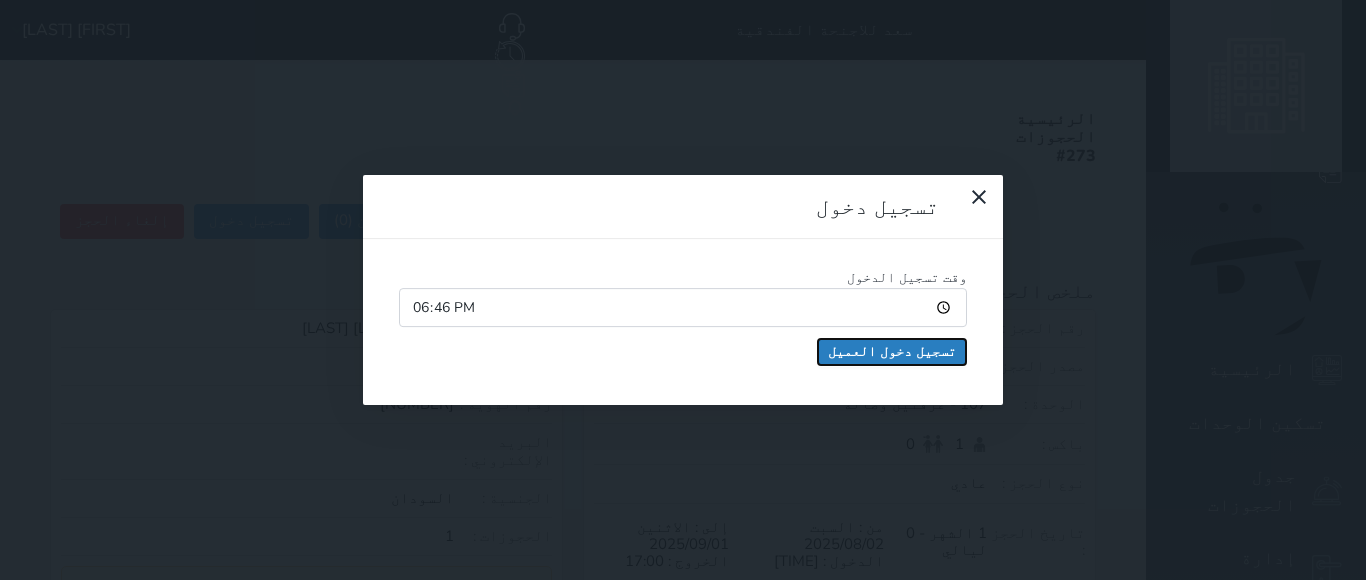 click on "تسجيل دخول العميل" at bounding box center (892, 352) 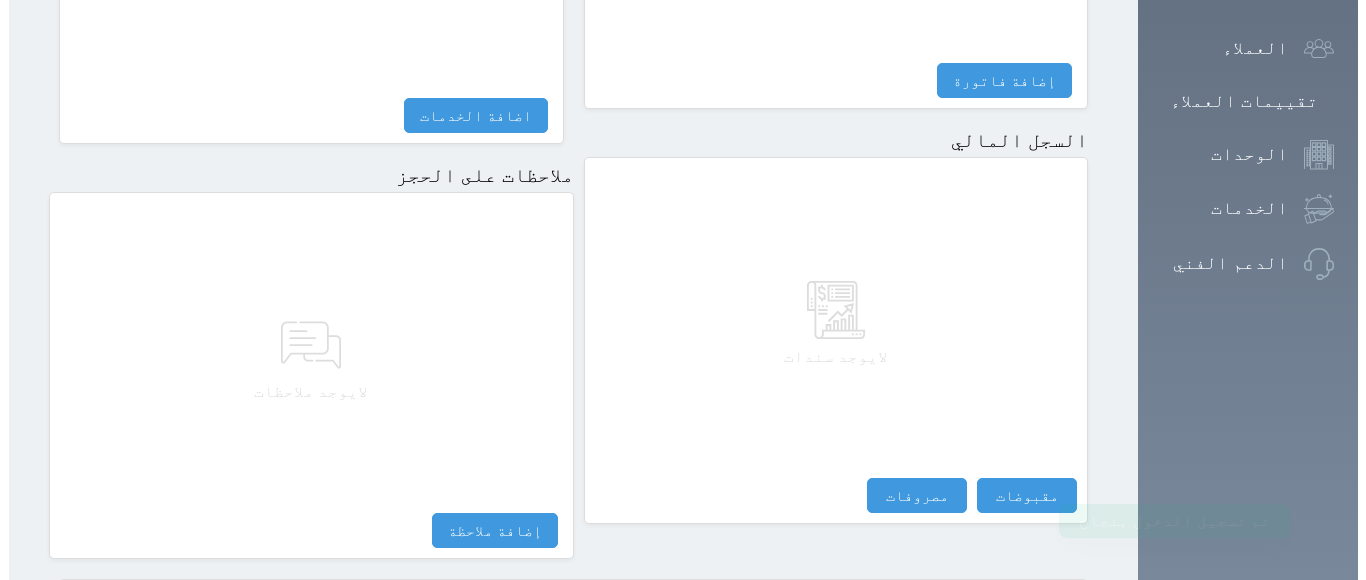 scroll, scrollTop: 1145, scrollLeft: 0, axis: vertical 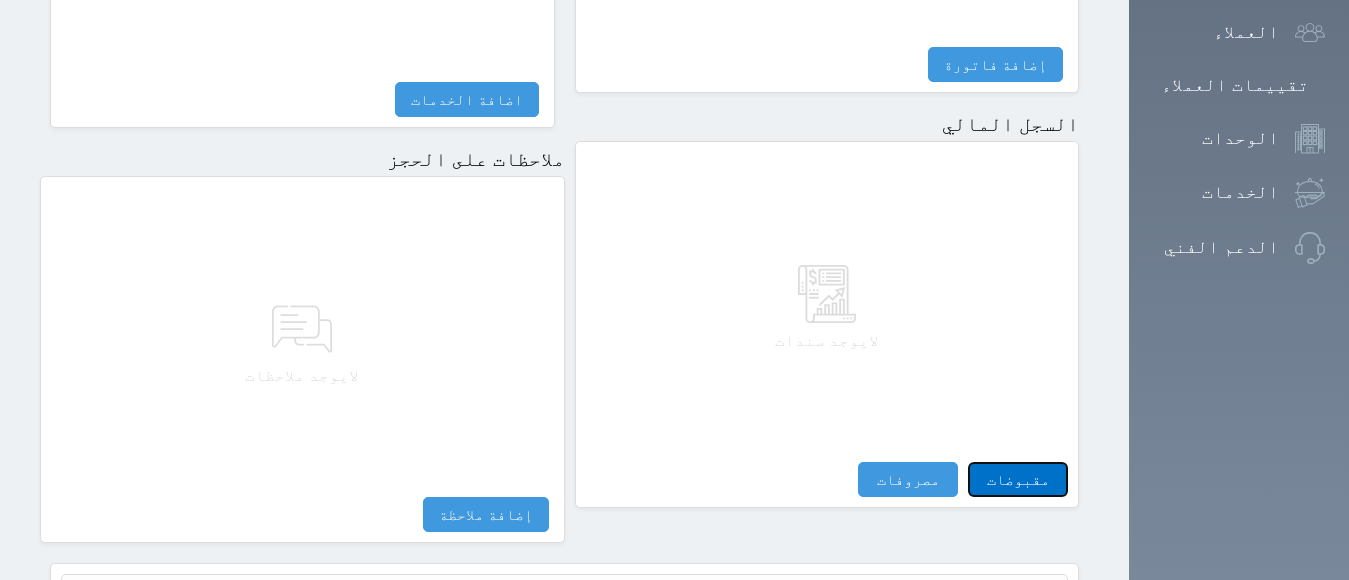 click on "مقبوضات" at bounding box center [1018, 479] 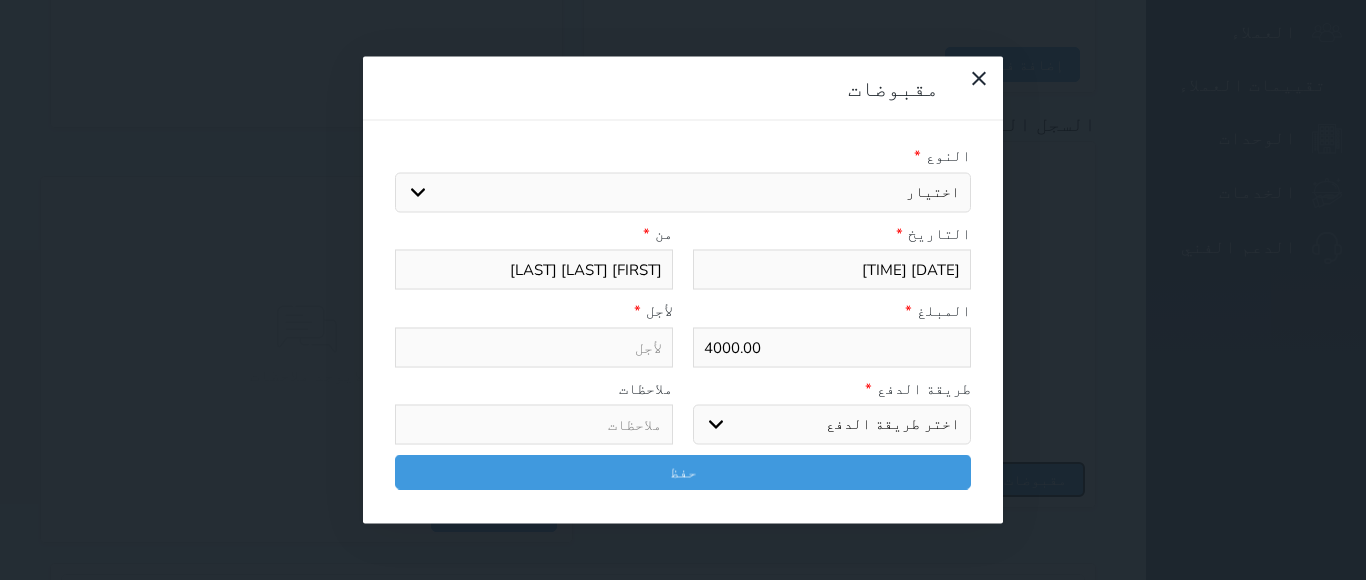 select 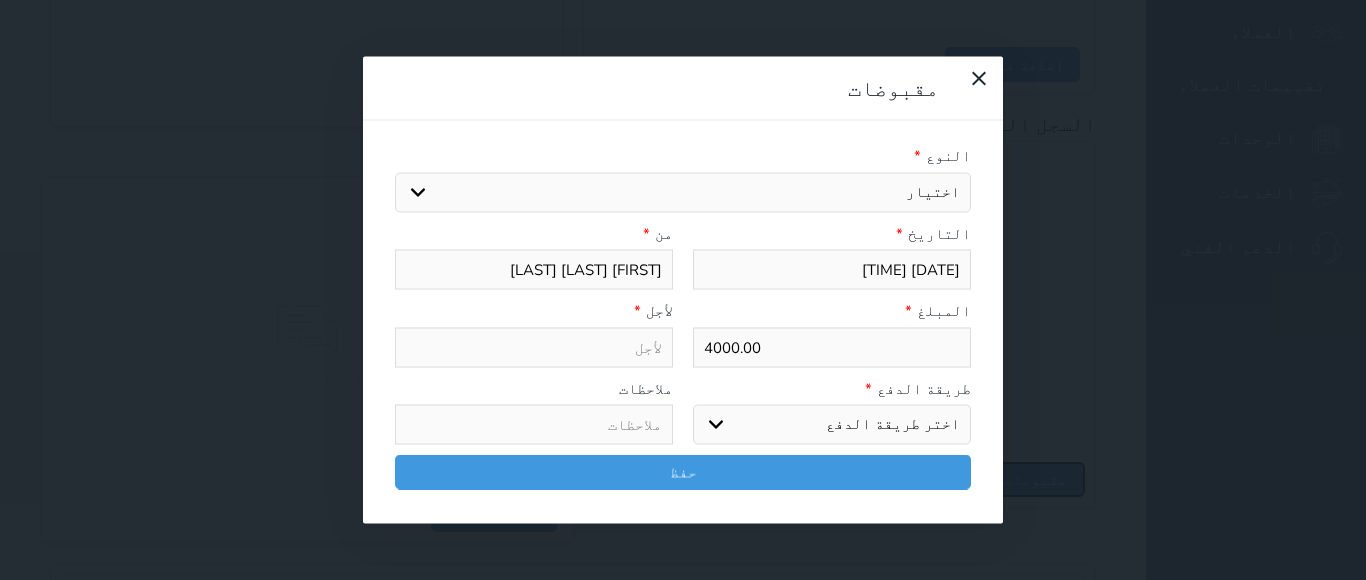 select 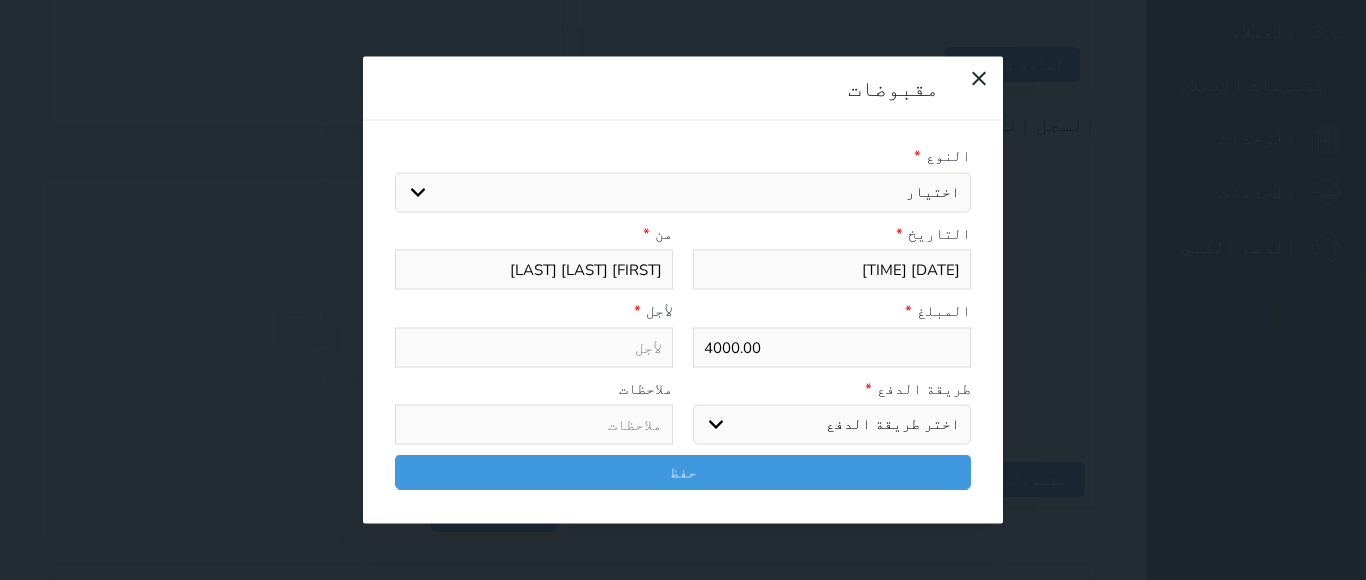 click on "اختيار   مقبوضات عامة قيمة إيجار فواتير تامين عربون لا ينطبق آخر مغسلة واي فاي - الإنترنت مواقف السيارات طعام الأغذية والمشروبات مشروبات المشروبات الباردة المشروبات الساخنة الإفطار غداء عشاء مخبز و كعك حمام سباحة الصالة الرياضية سبا و خدمات الجمال اختيار وإسقاط (خدمات النقل) ميني بار كابل - تلفزيون سرير إضافي تصفيف الشعر التسوق خدمات الجولات السياحية المنظمة خدمات الدليل السياحي" at bounding box center [683, 192] 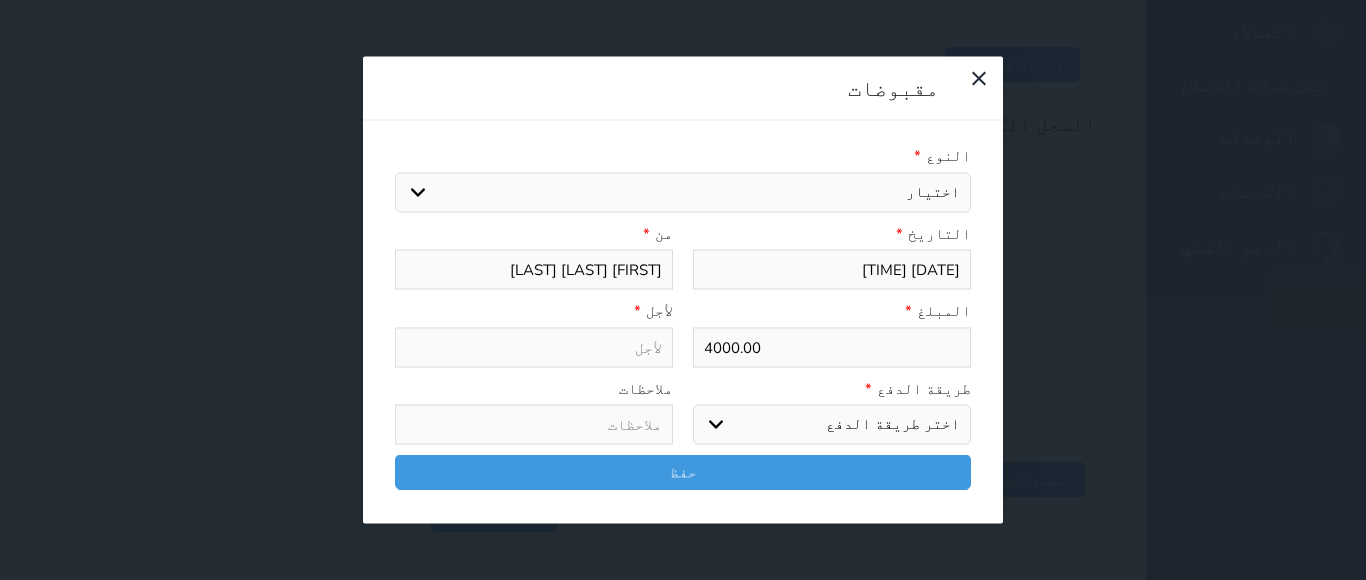 select on "[NUMBER]" 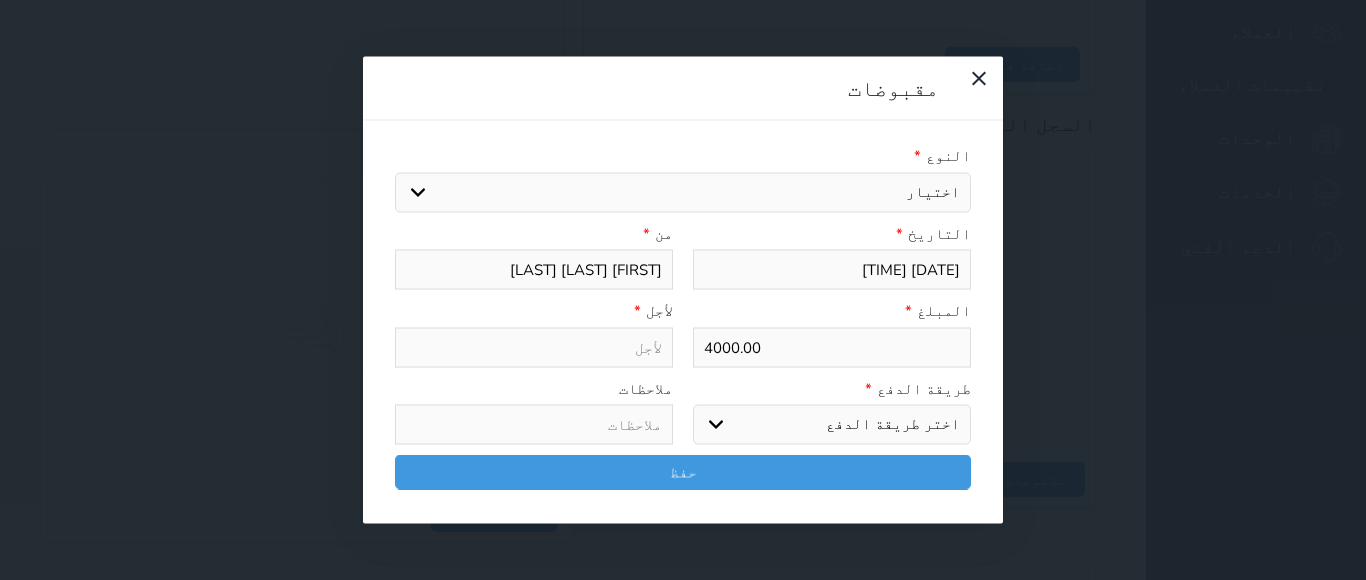 click on "اختيار   مقبوضات عامة قيمة إيجار فواتير تامين عربون لا ينطبق آخر مغسلة واي فاي - الإنترنت مواقف السيارات طعام الأغذية والمشروبات مشروبات المشروبات الباردة المشروبات الساخنة الإفطار غداء عشاء مخبز و كعك حمام سباحة الصالة الرياضية سبا و خدمات الجمال اختيار وإسقاط (خدمات النقل) ميني بار كابل - تلفزيون سرير إضافي تصفيف الشعر التسوق خدمات الجولات السياحية المنظمة خدمات الدليل السياحي" at bounding box center (683, 192) 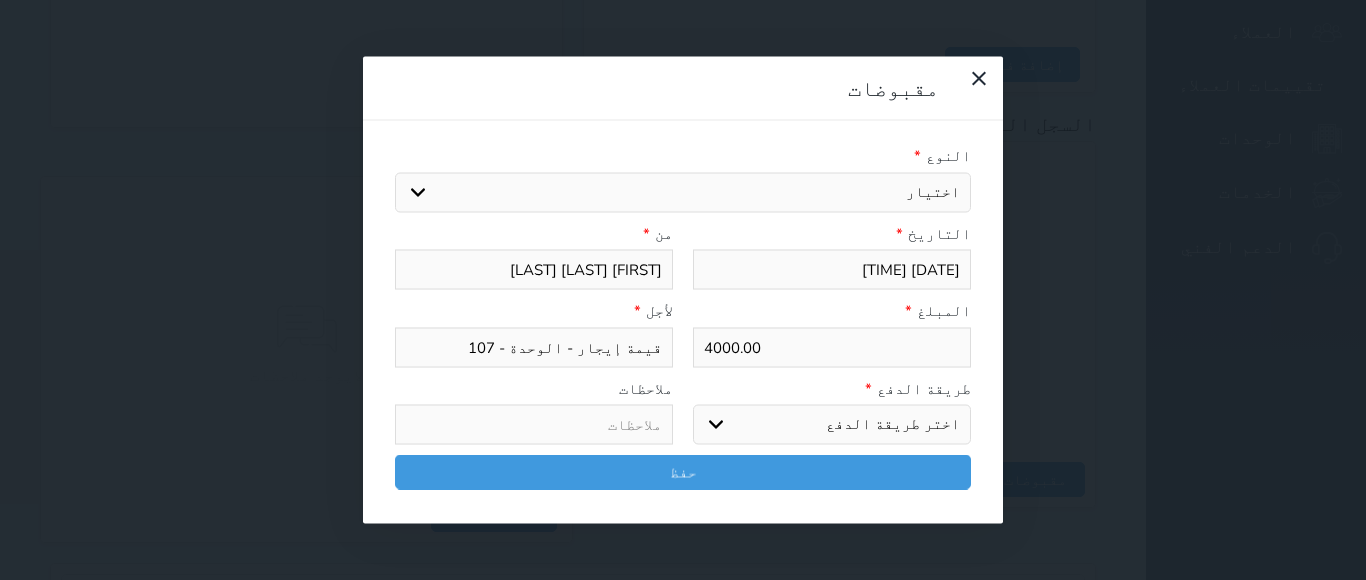 click on "4000.00" at bounding box center [832, 347] 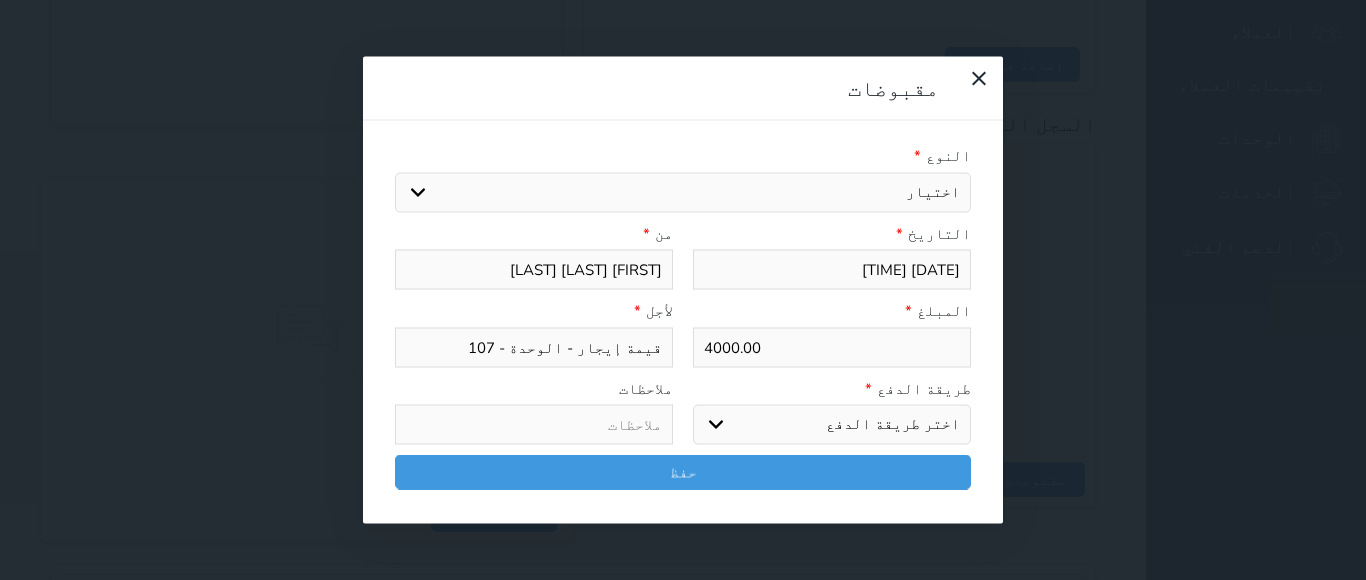 type on "[PRICE]" 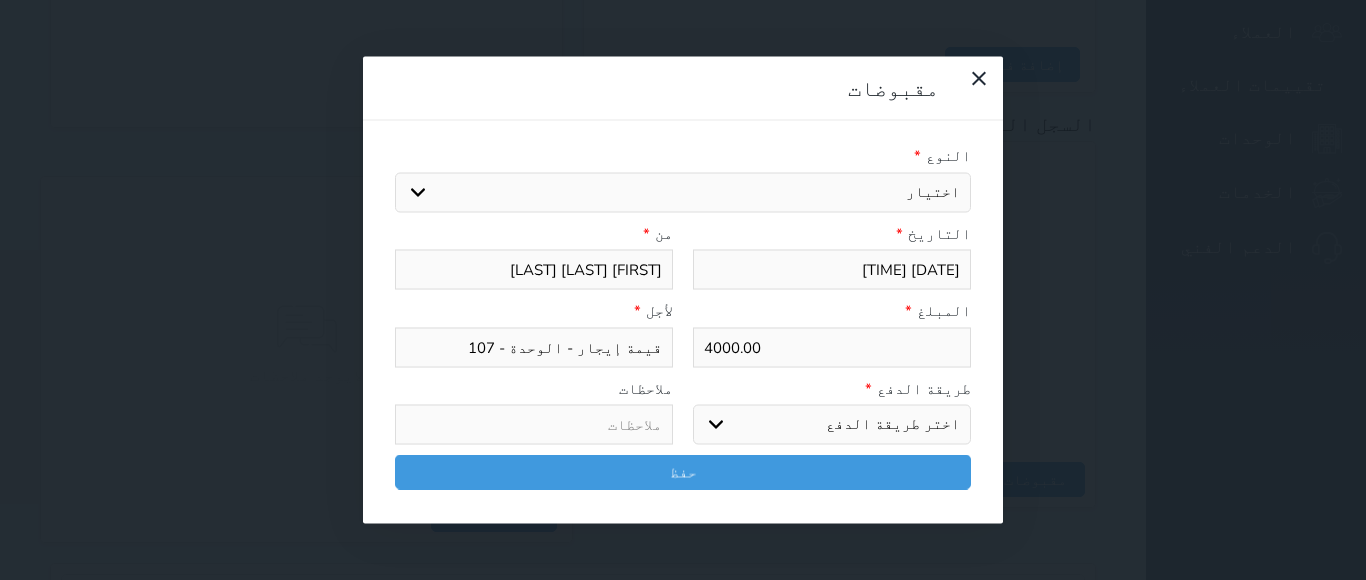 select 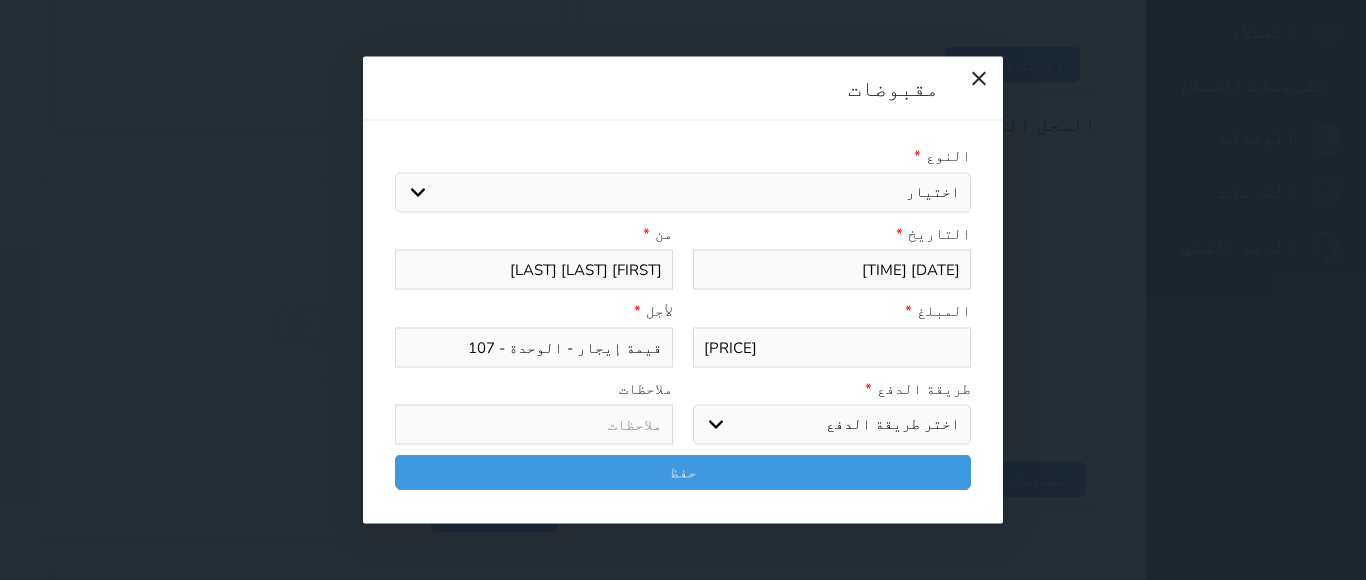 type on "[PRICE]" 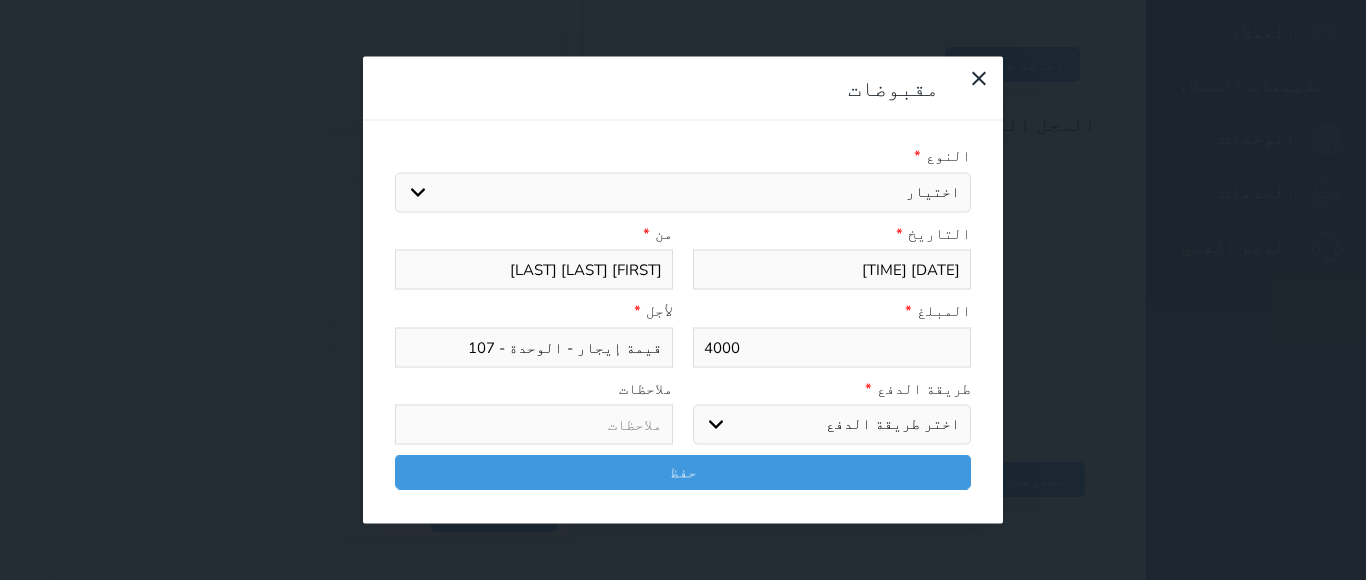 type on "400" 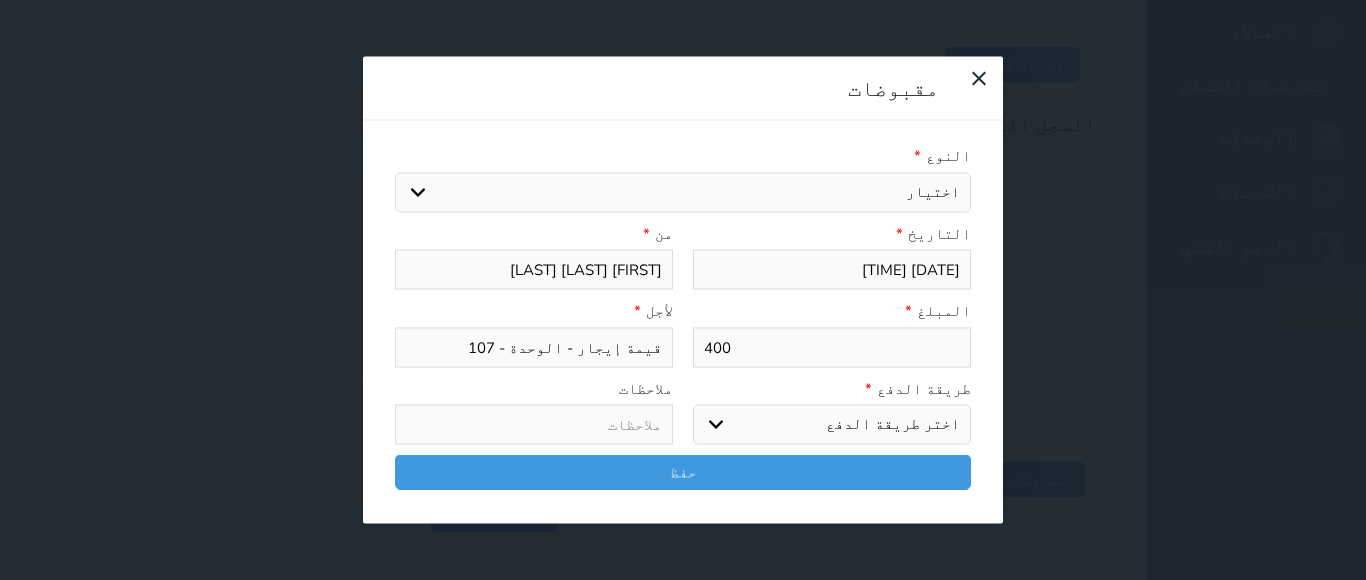 select 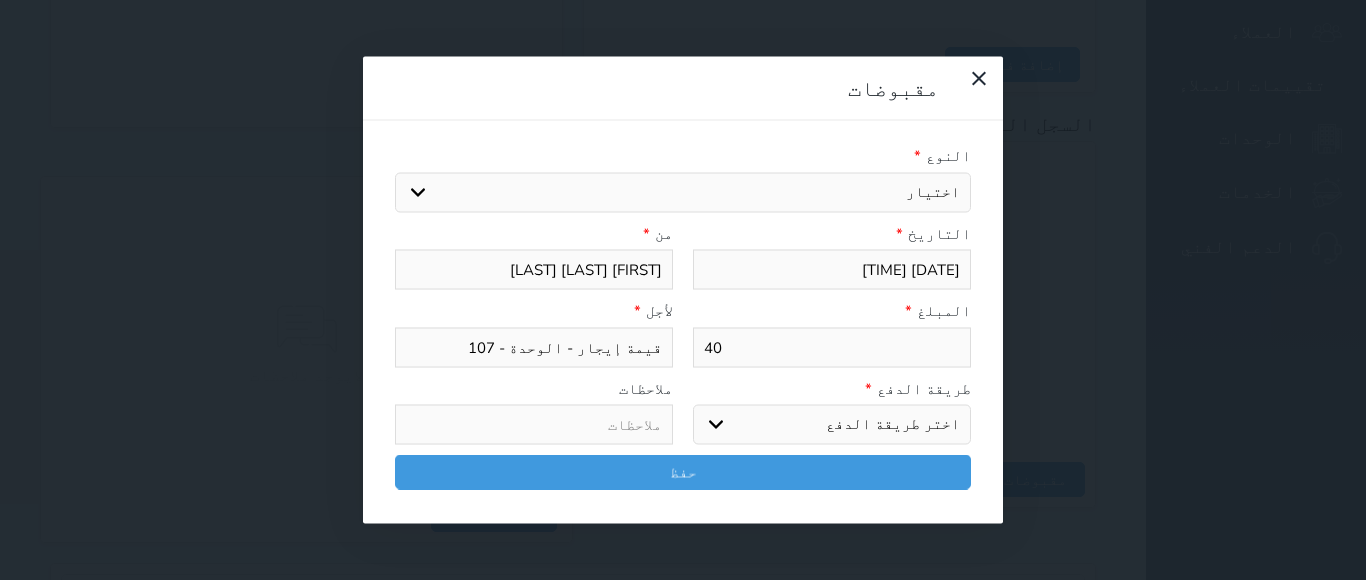 select 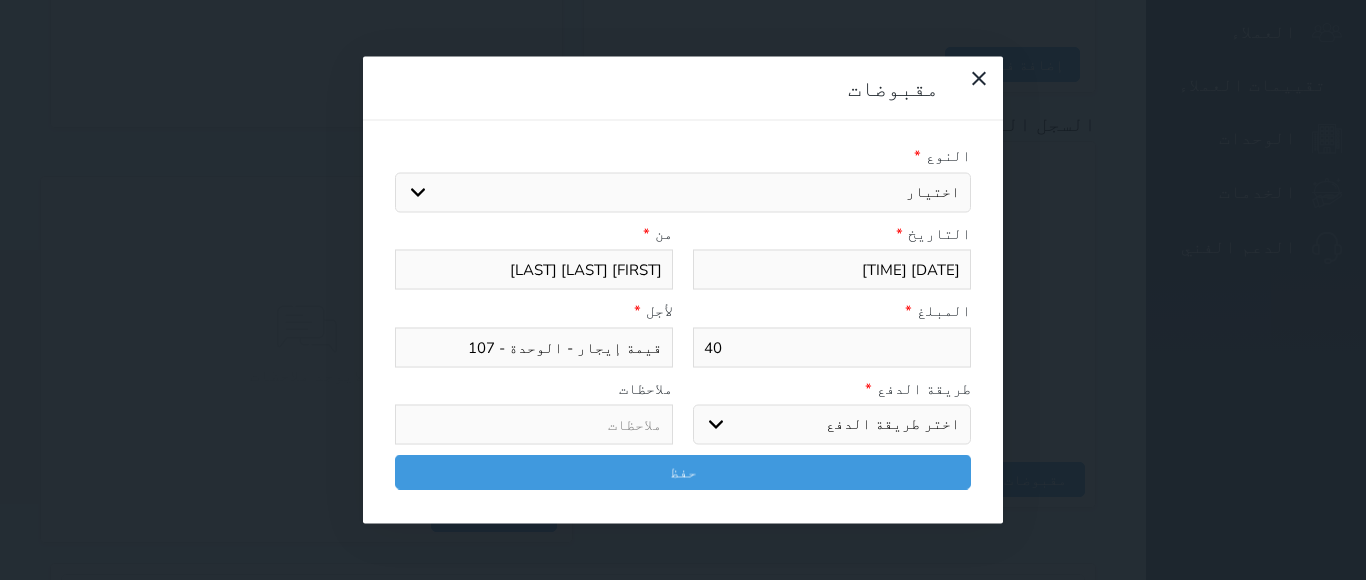 type on "4" 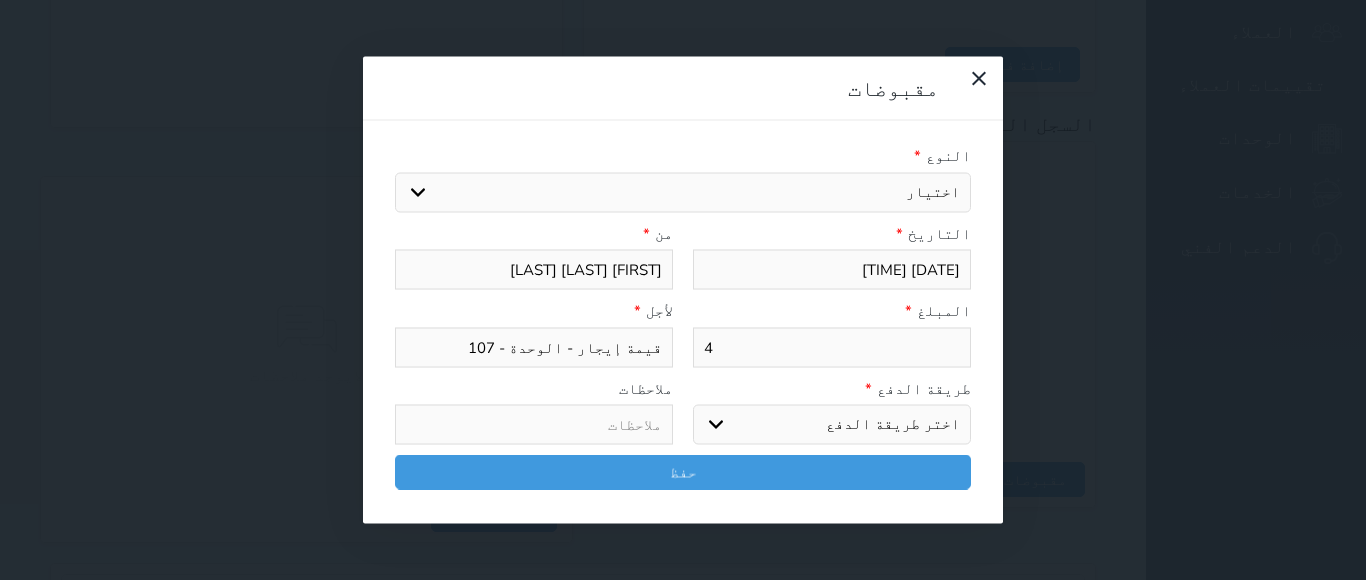 select 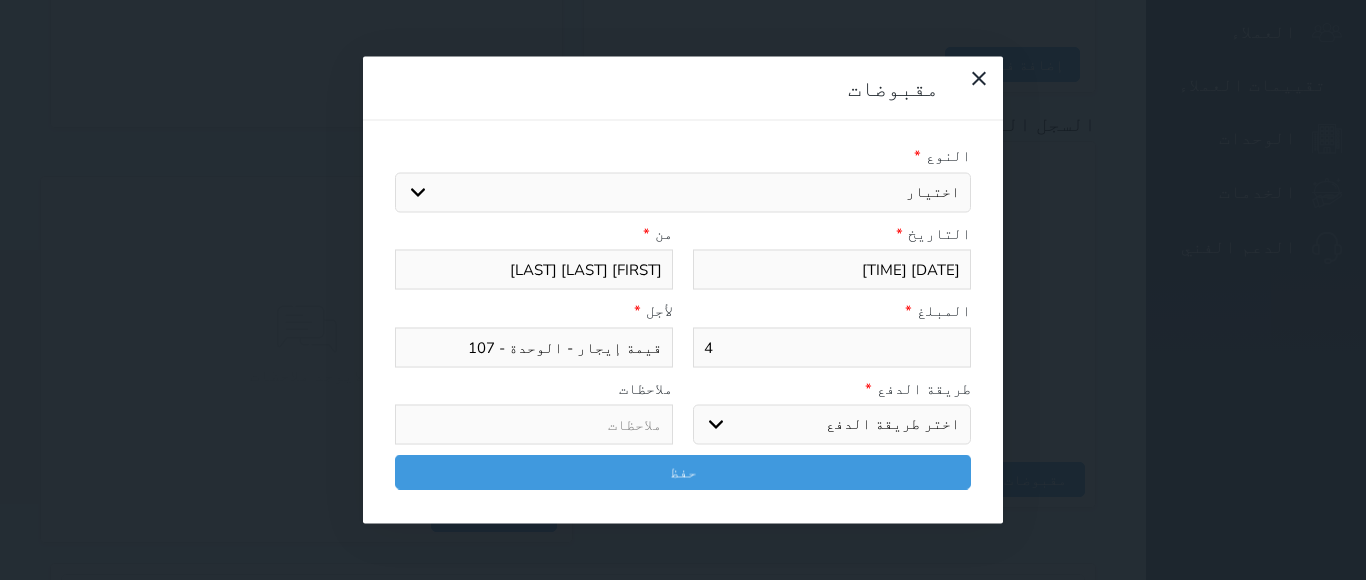 type 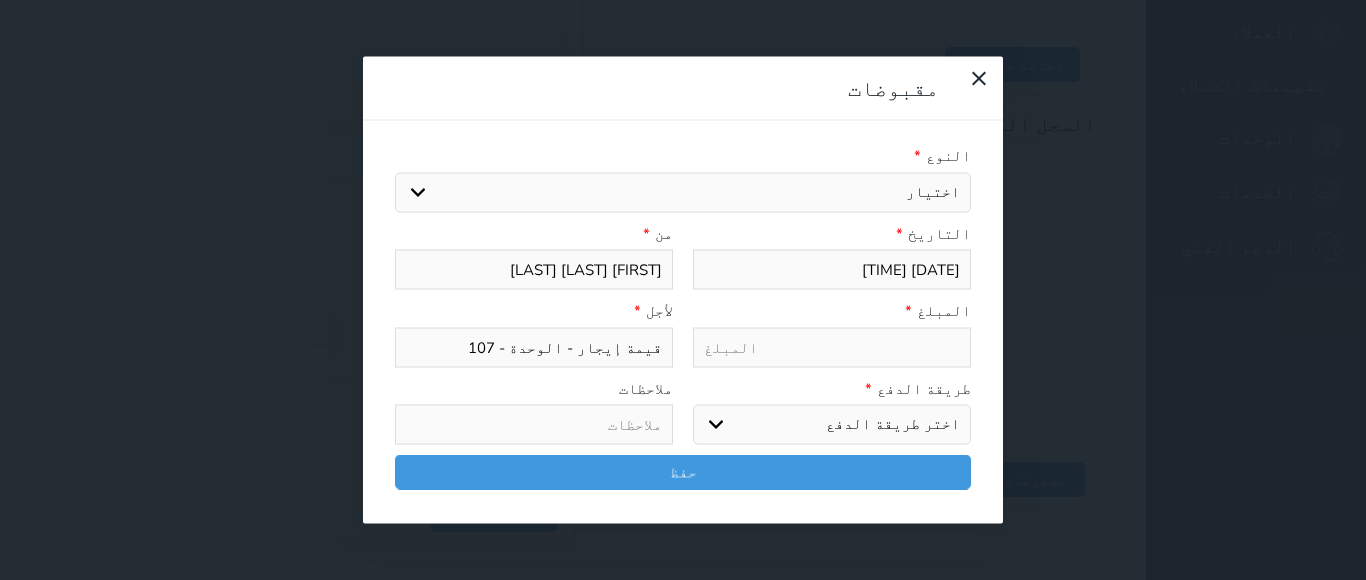 type on "1" 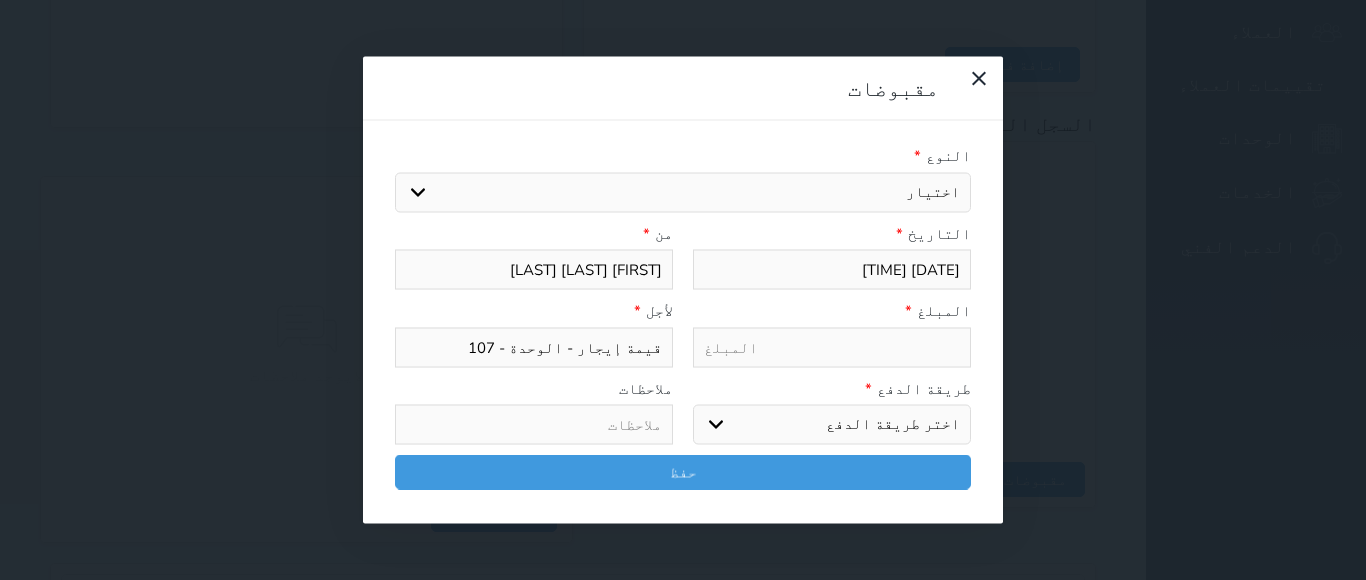 select 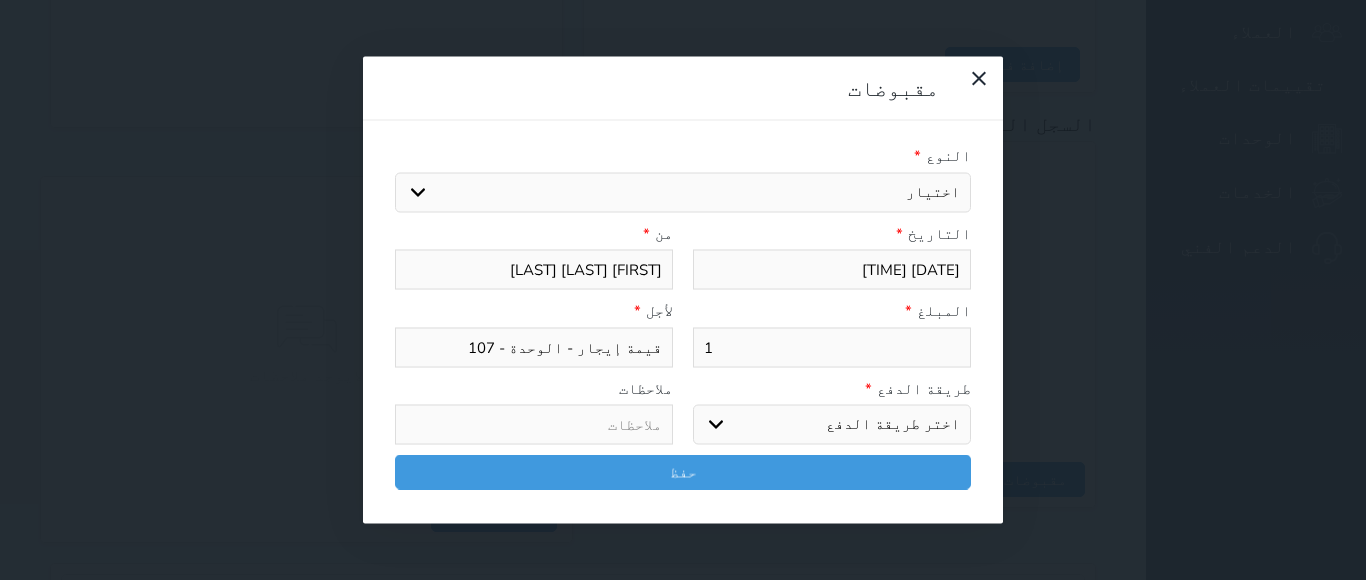 type on "10" 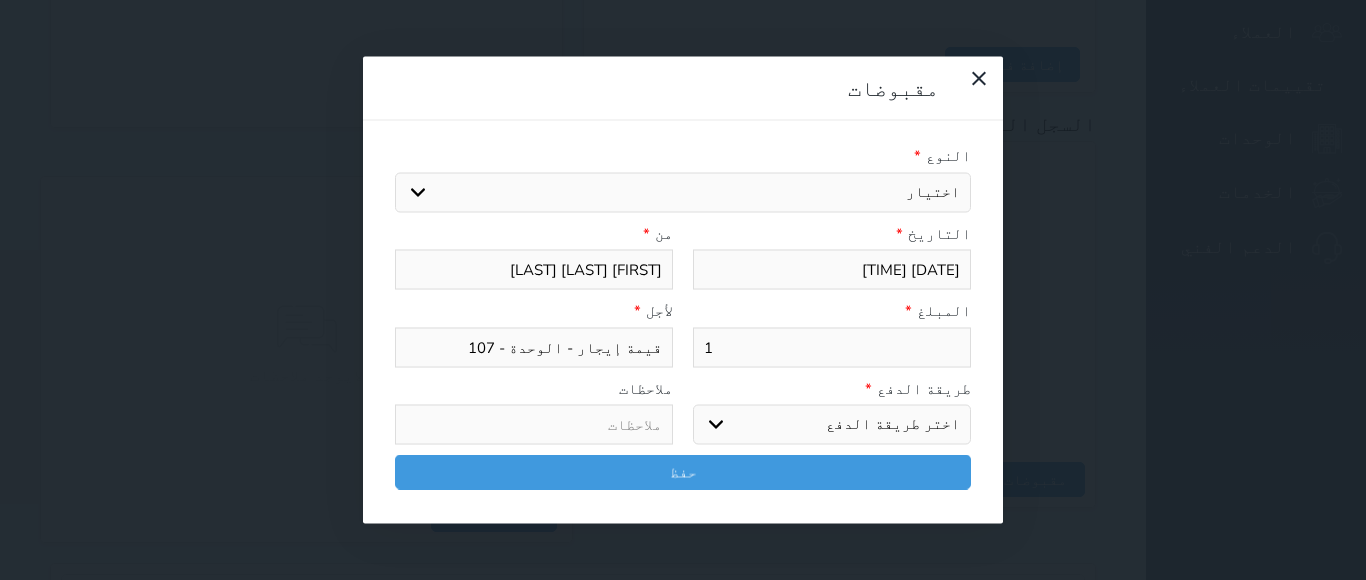 select 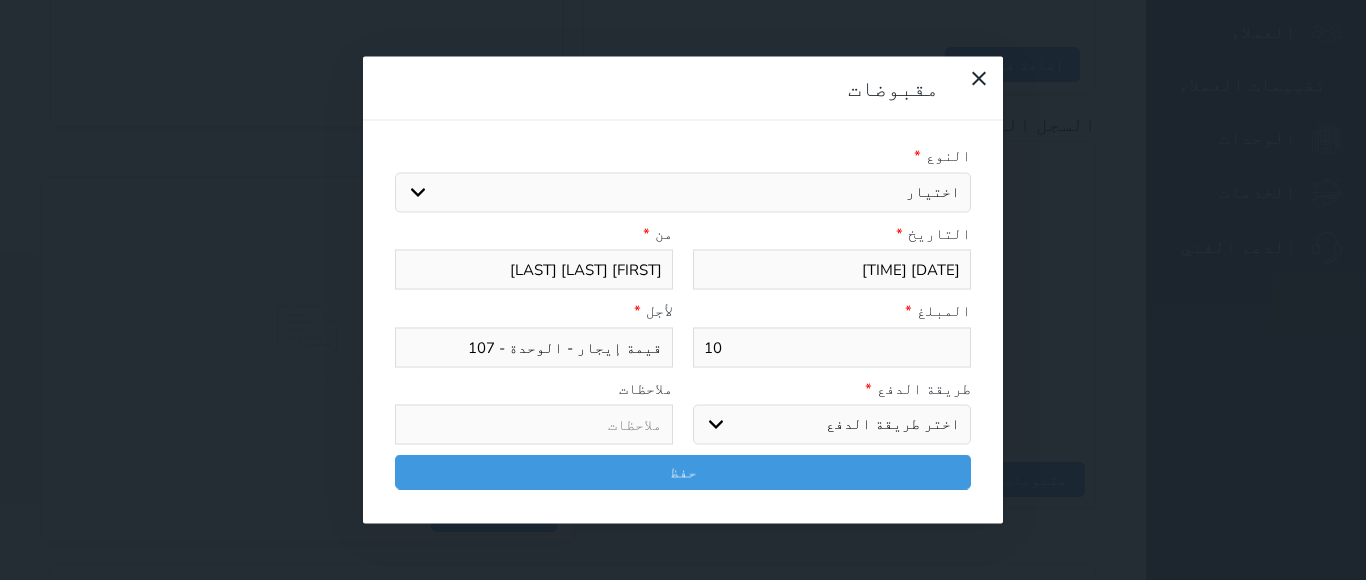 type on "100" 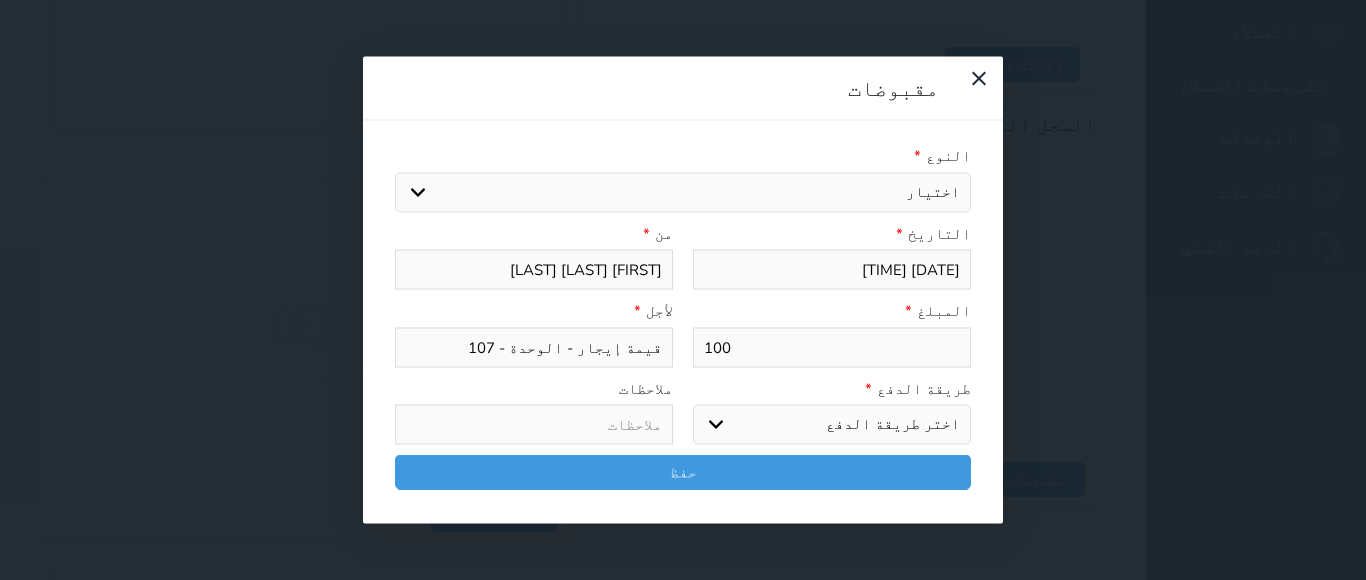 type on "1000" 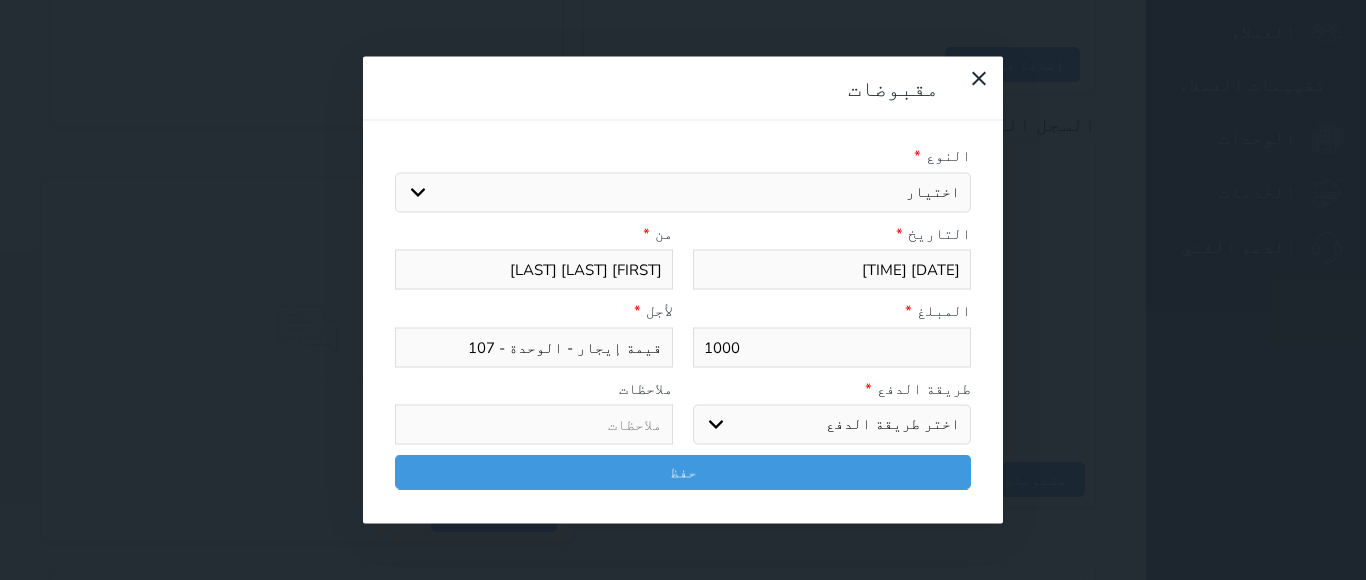 type on "1000" 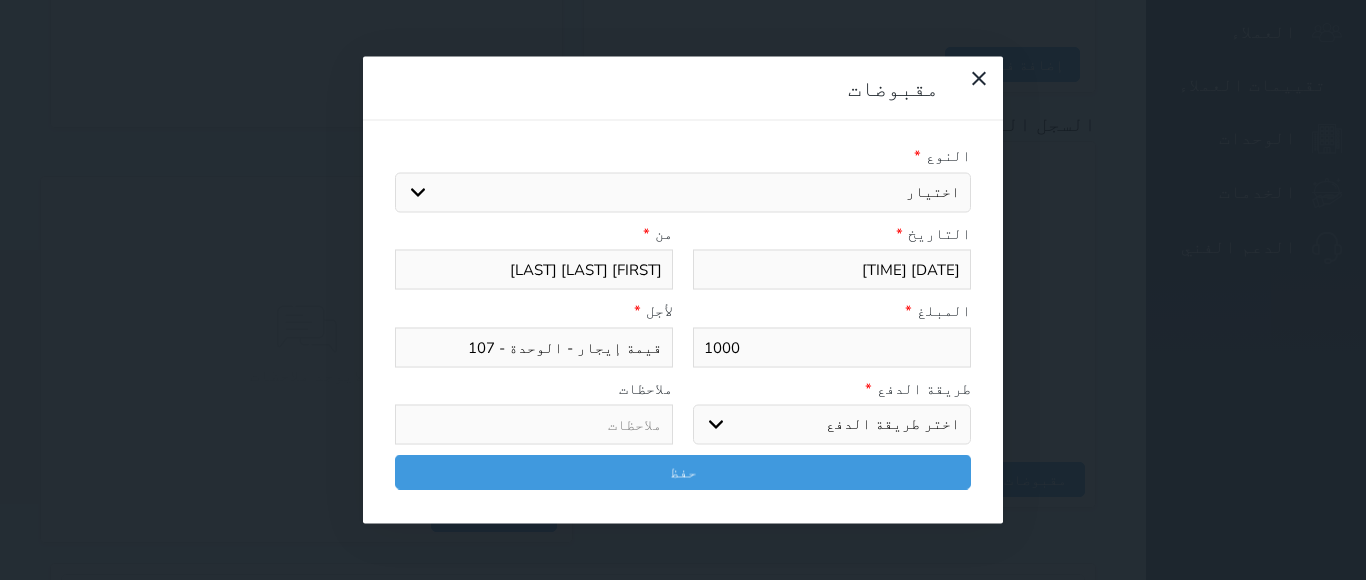 click on "اختر طريقة الدفع   دفع نقدى   تحويل بنكى   مدى   بطاقة ائتمان   آجل" at bounding box center (832, 425) 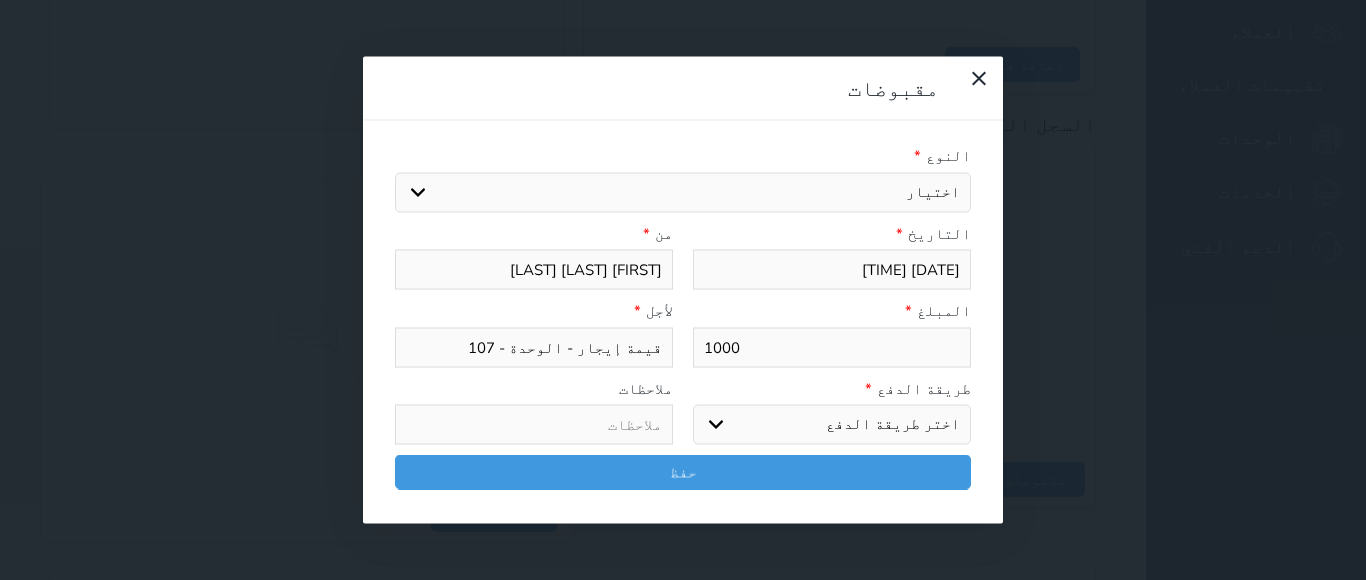select on "cash" 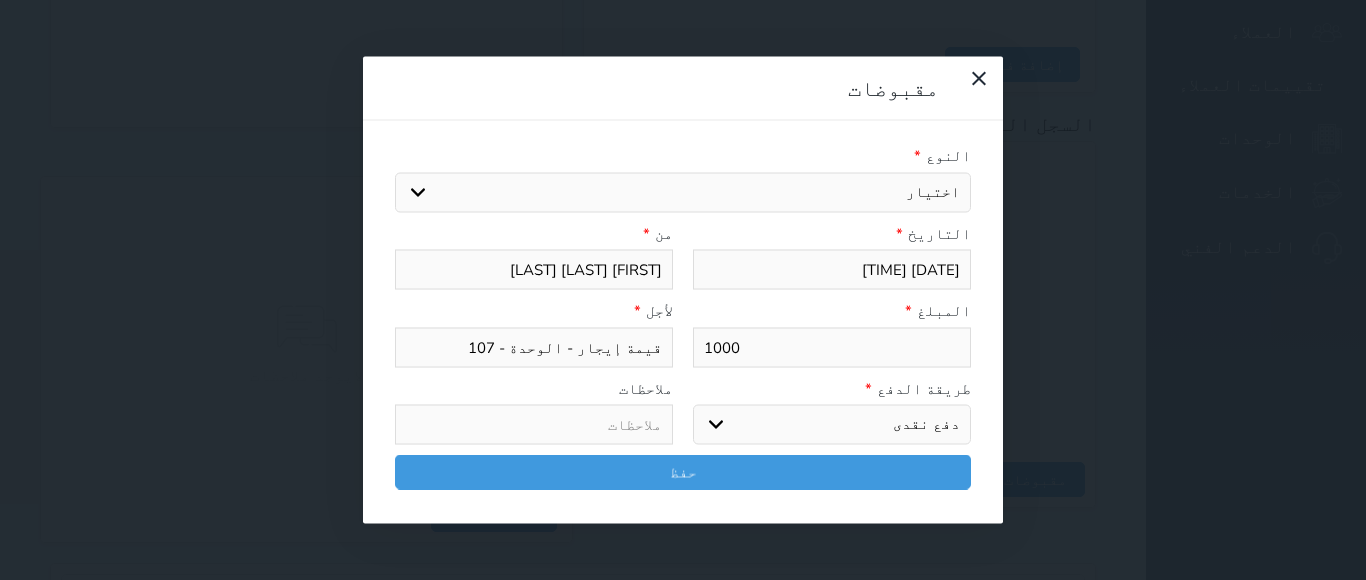 click on "اختر طريقة الدفع   دفع نقدى   تحويل بنكى   مدى   بطاقة ائتمان   آجل" at bounding box center [832, 425] 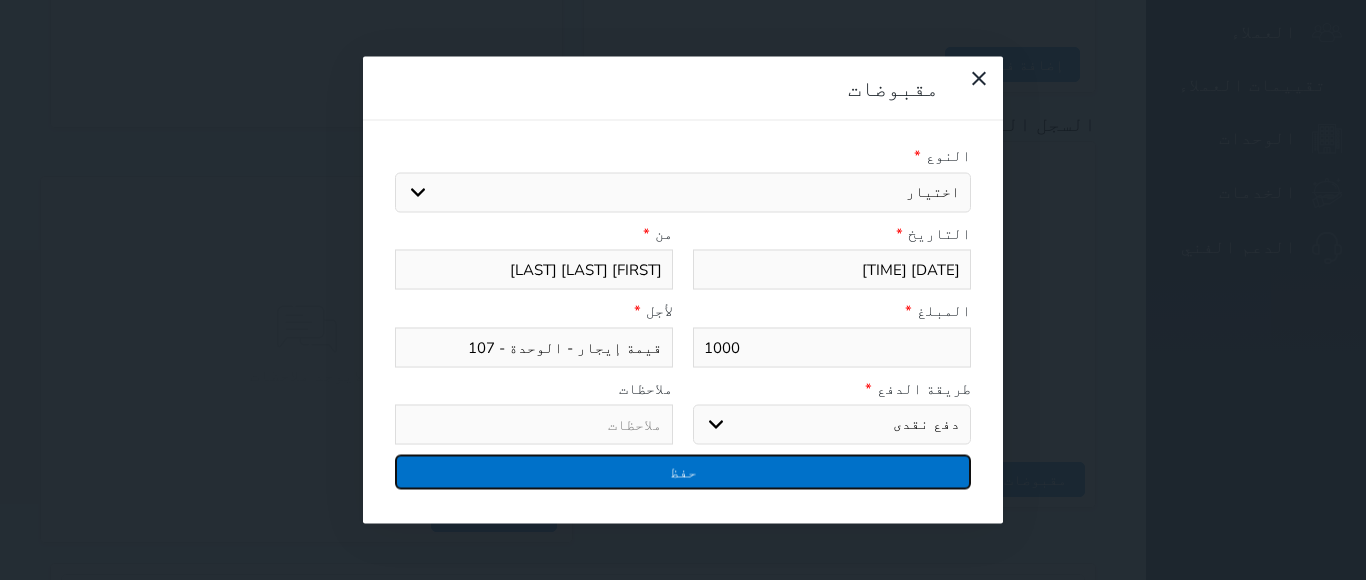 click on "حفظ" at bounding box center (683, 472) 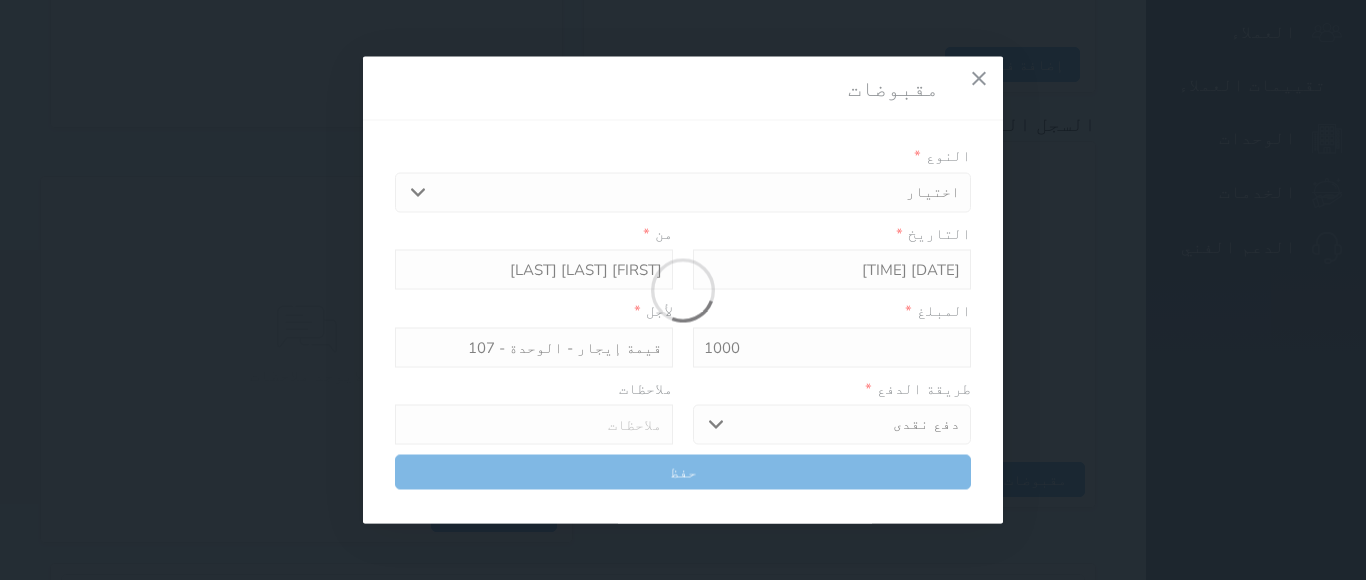 select 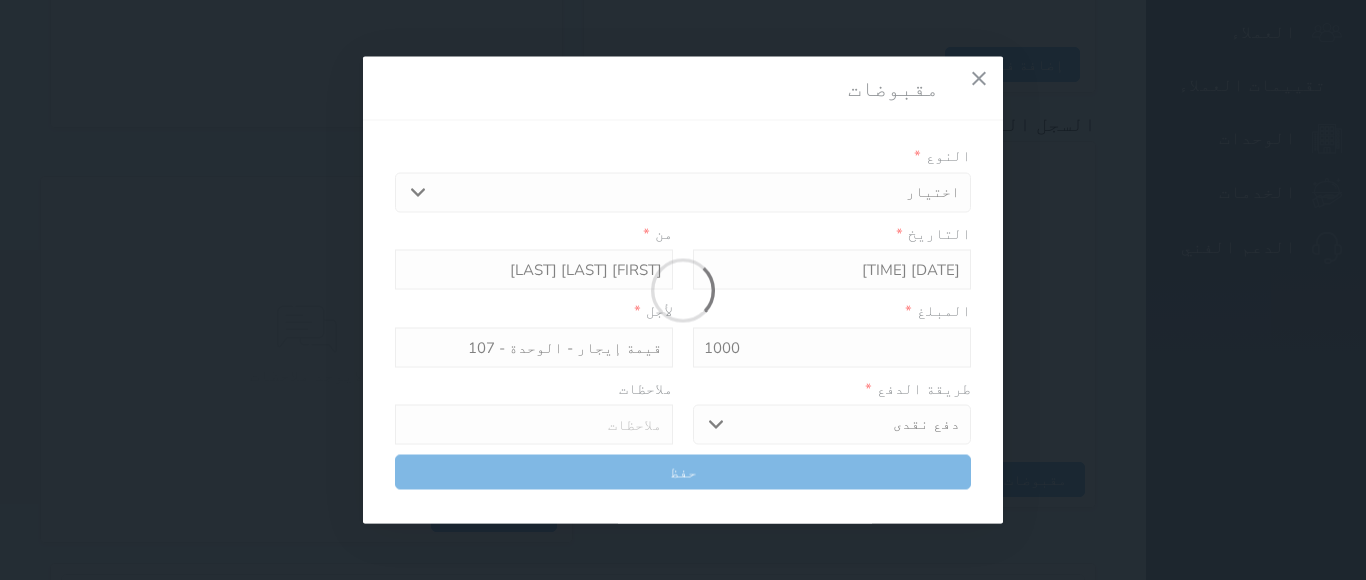 type 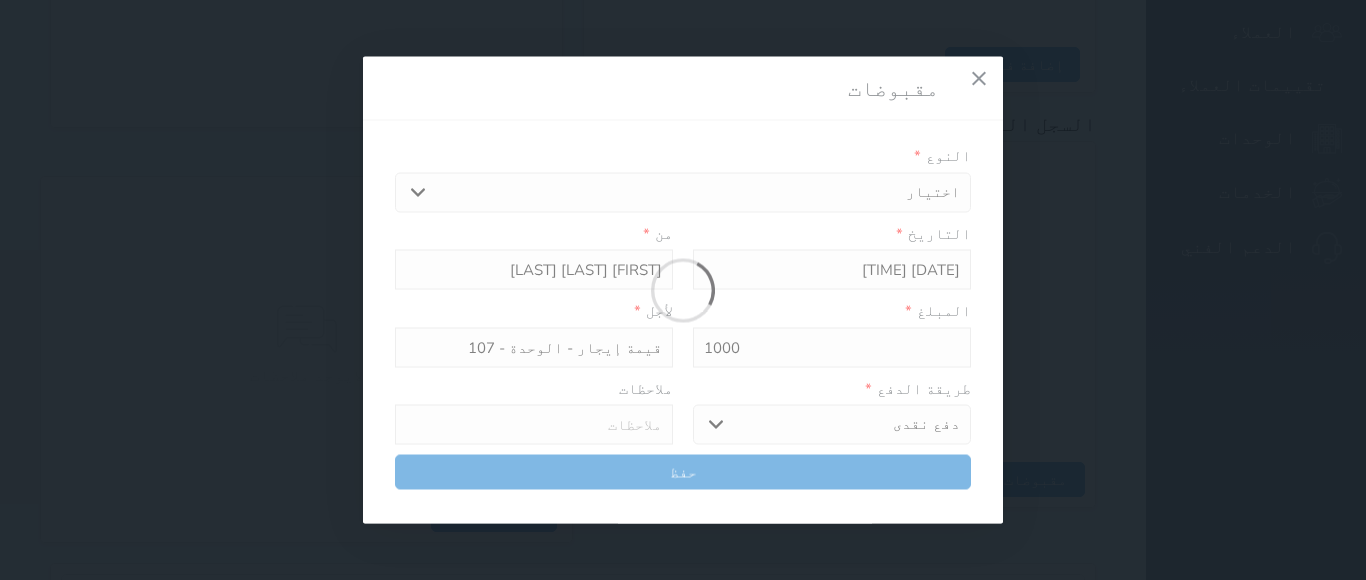 type on "0" 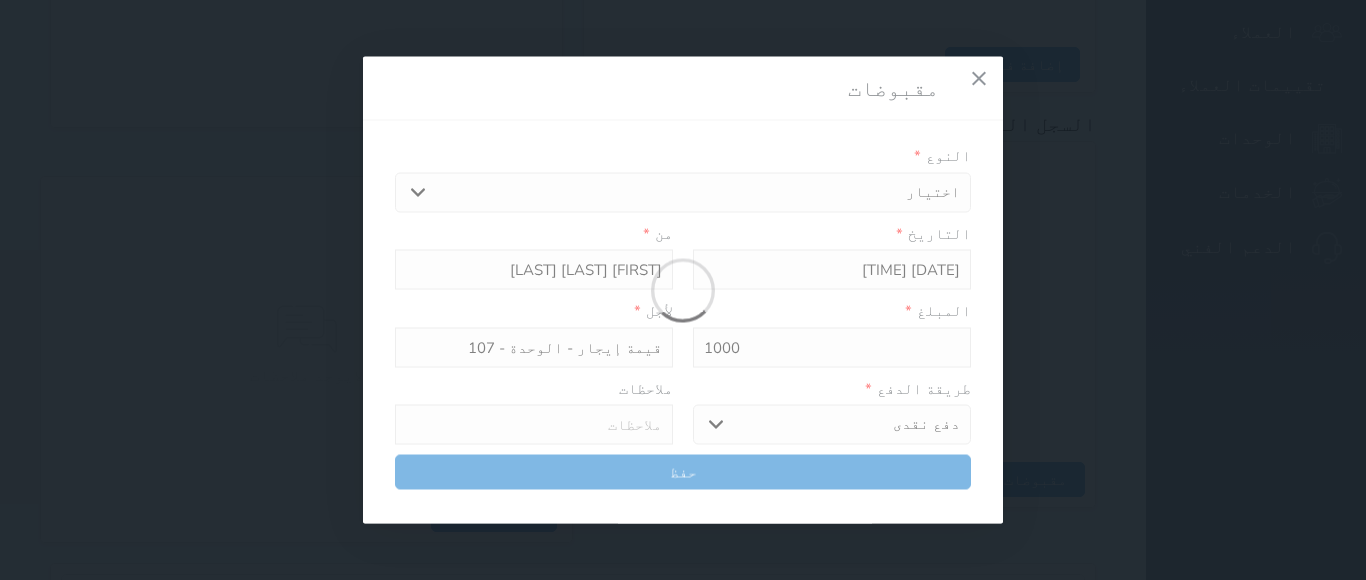 select 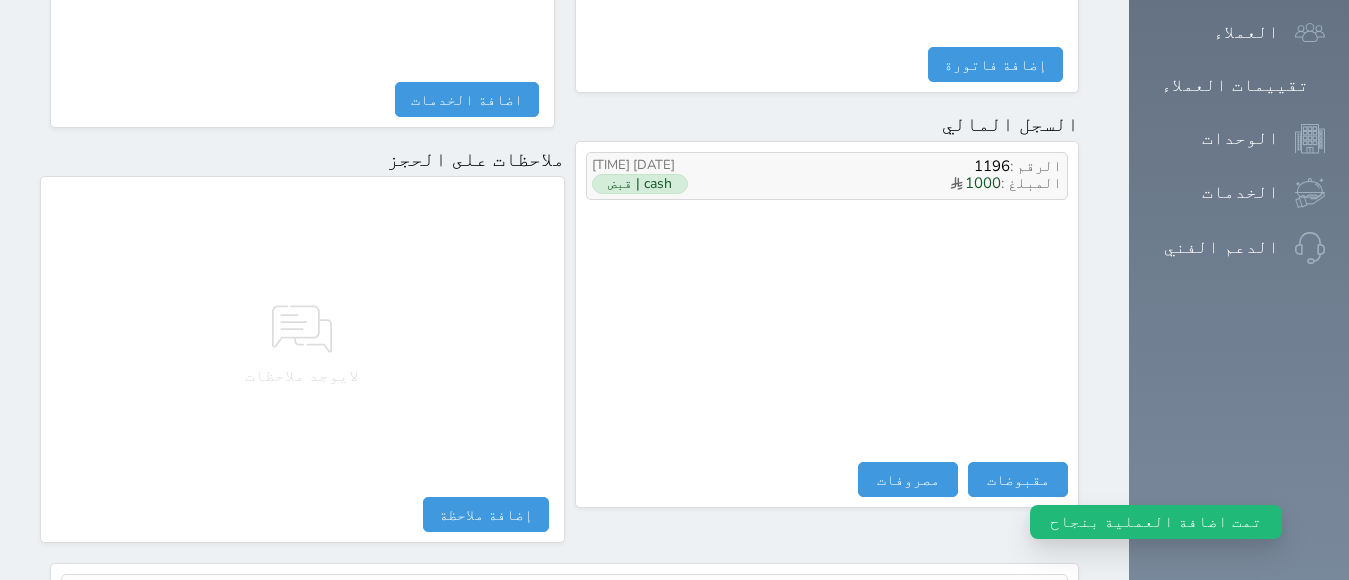 click on "cash | قبض" at bounding box center (640, 184) 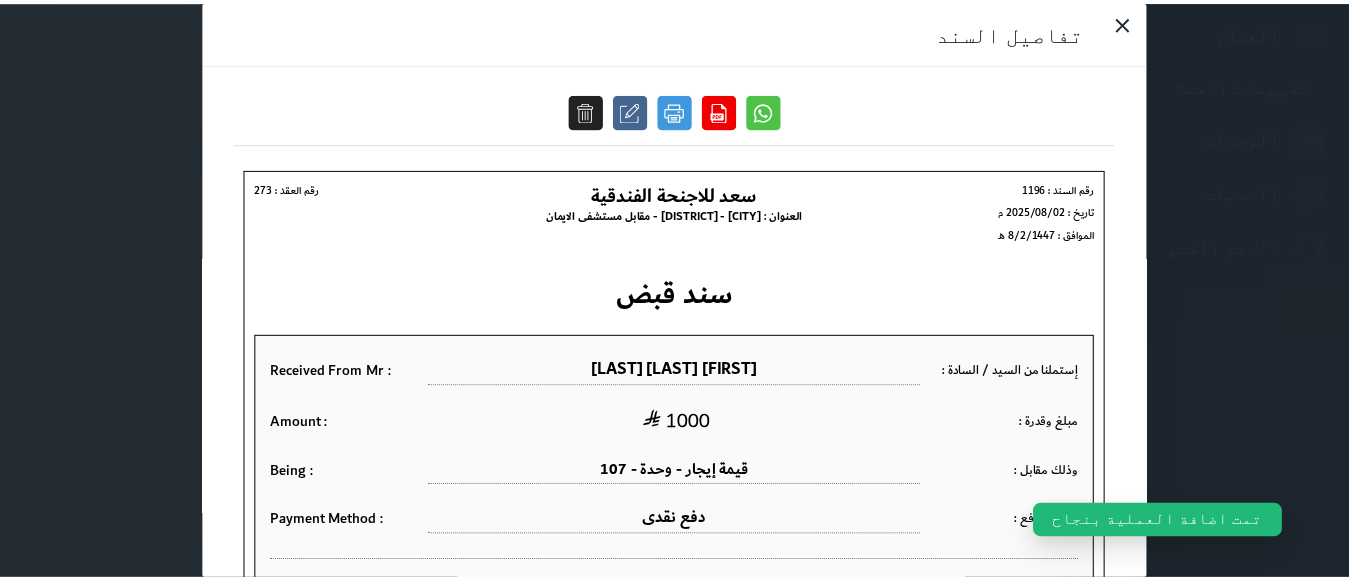 scroll, scrollTop: 0, scrollLeft: 0, axis: both 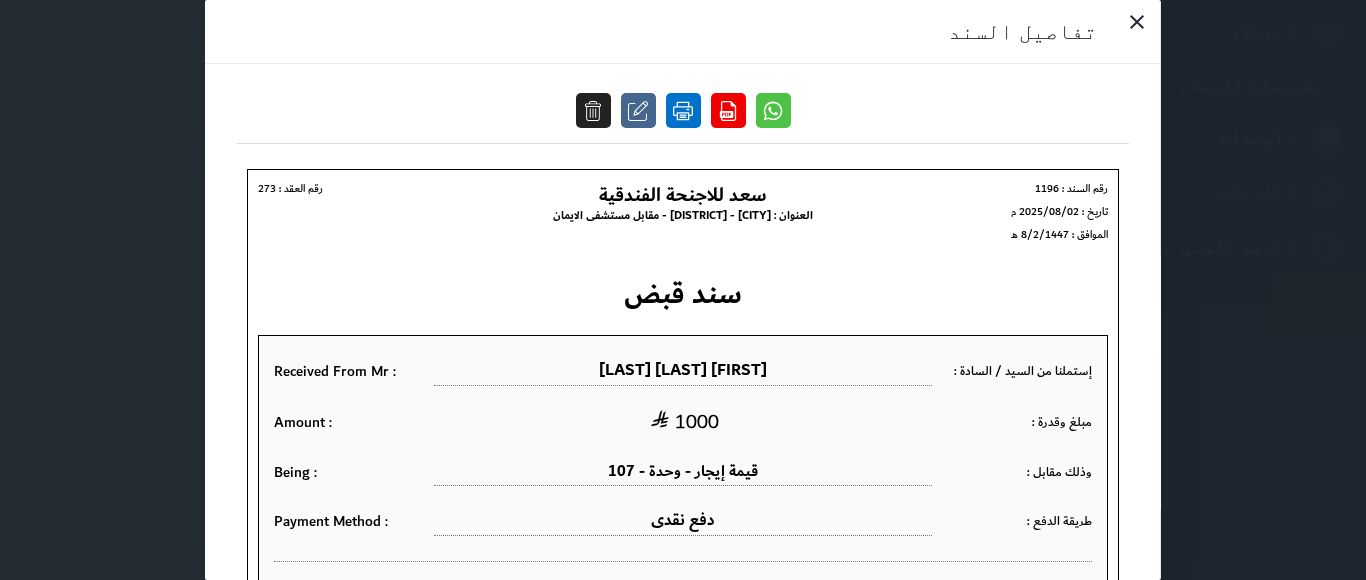 click at bounding box center [683, 110] 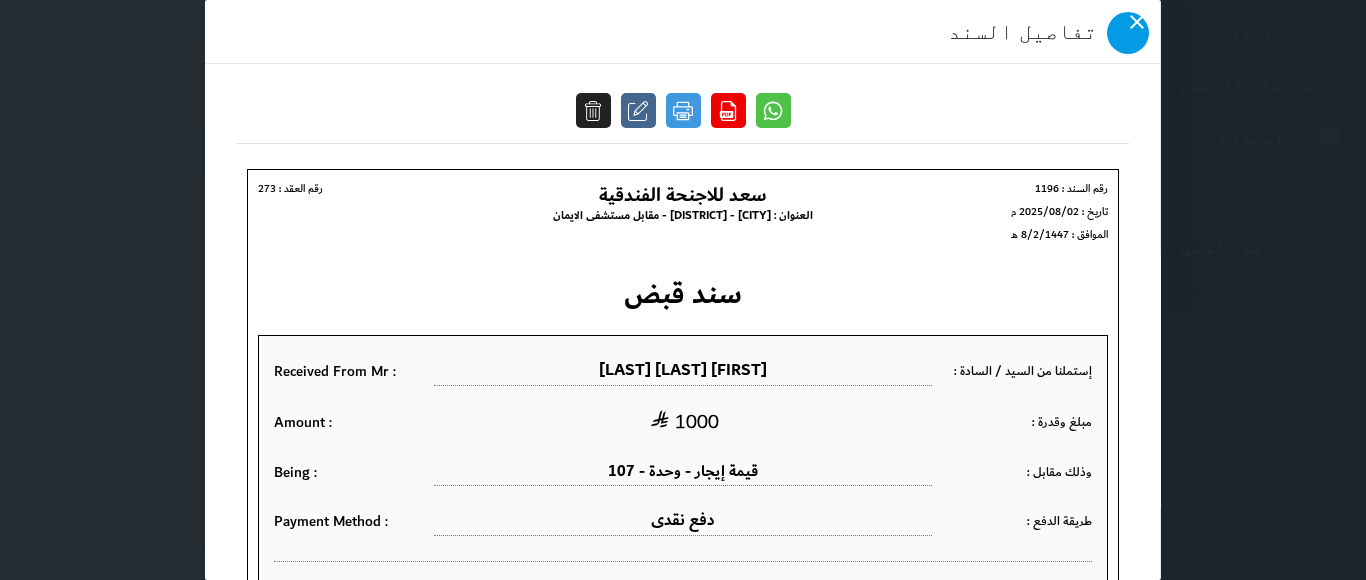 click 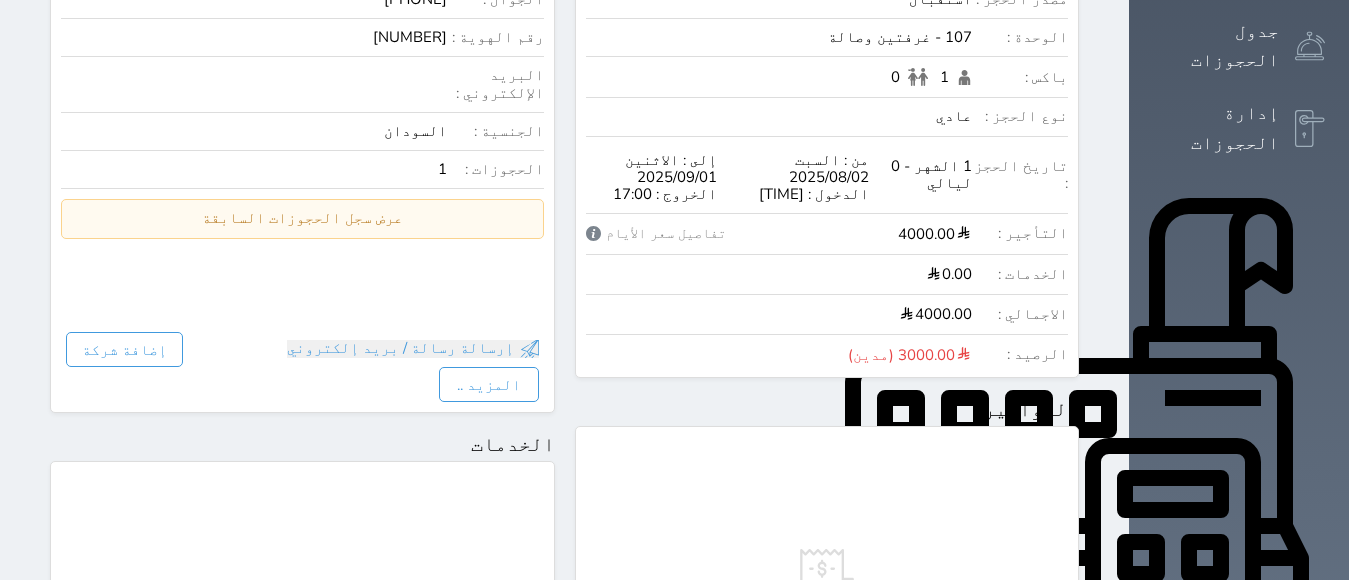 scroll, scrollTop: 345, scrollLeft: 0, axis: vertical 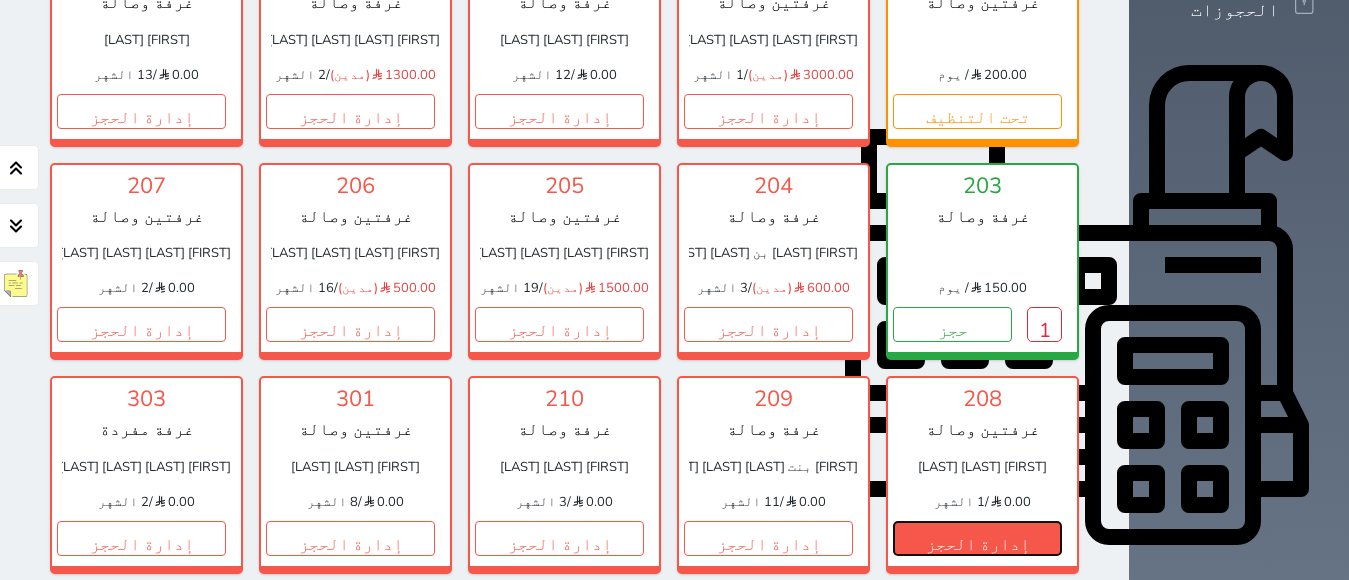 click on "إدارة الحجز" at bounding box center [977, 538] 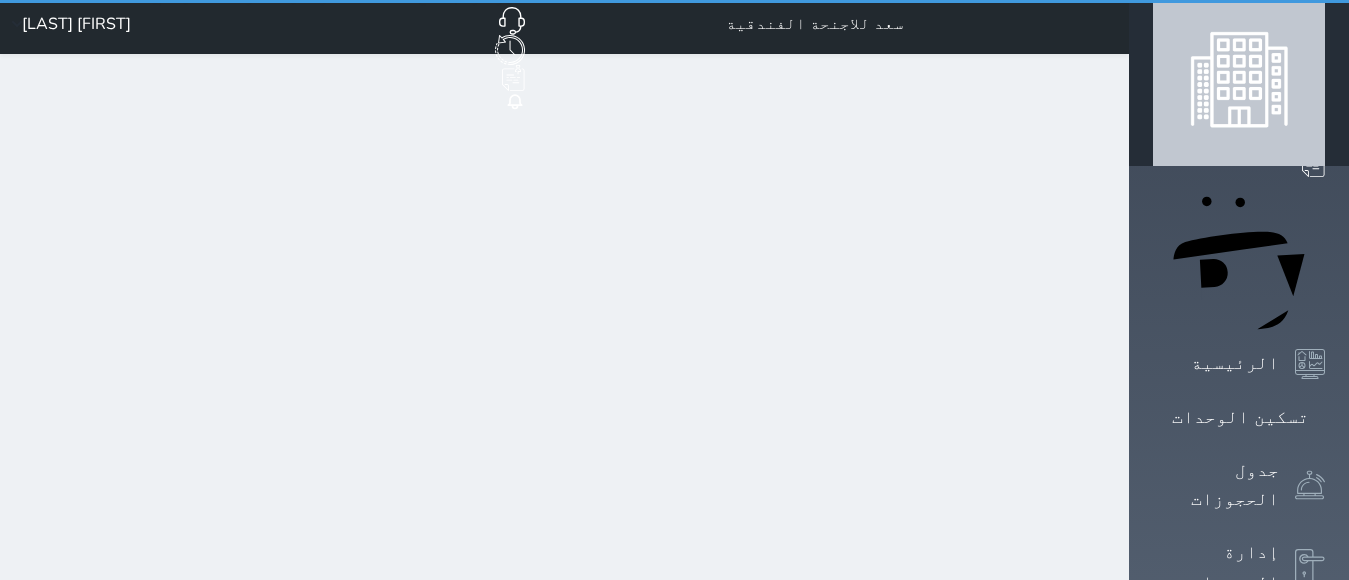 scroll, scrollTop: 0, scrollLeft: 0, axis: both 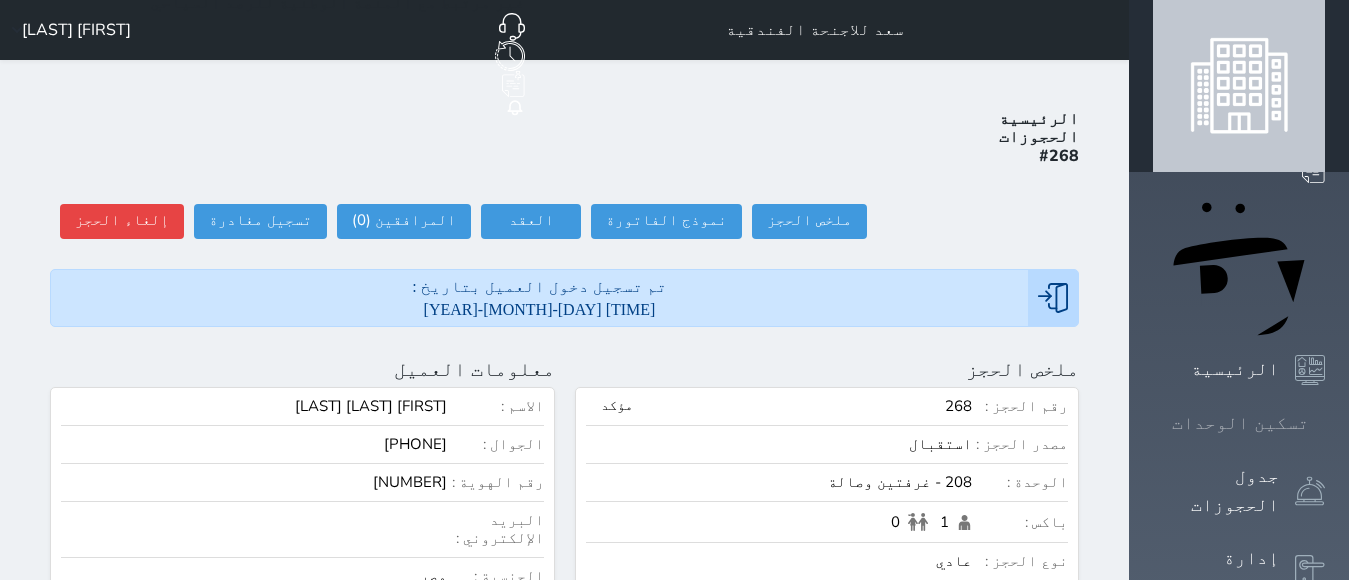 click on "تسكين الوحدات" at bounding box center (1240, 423) 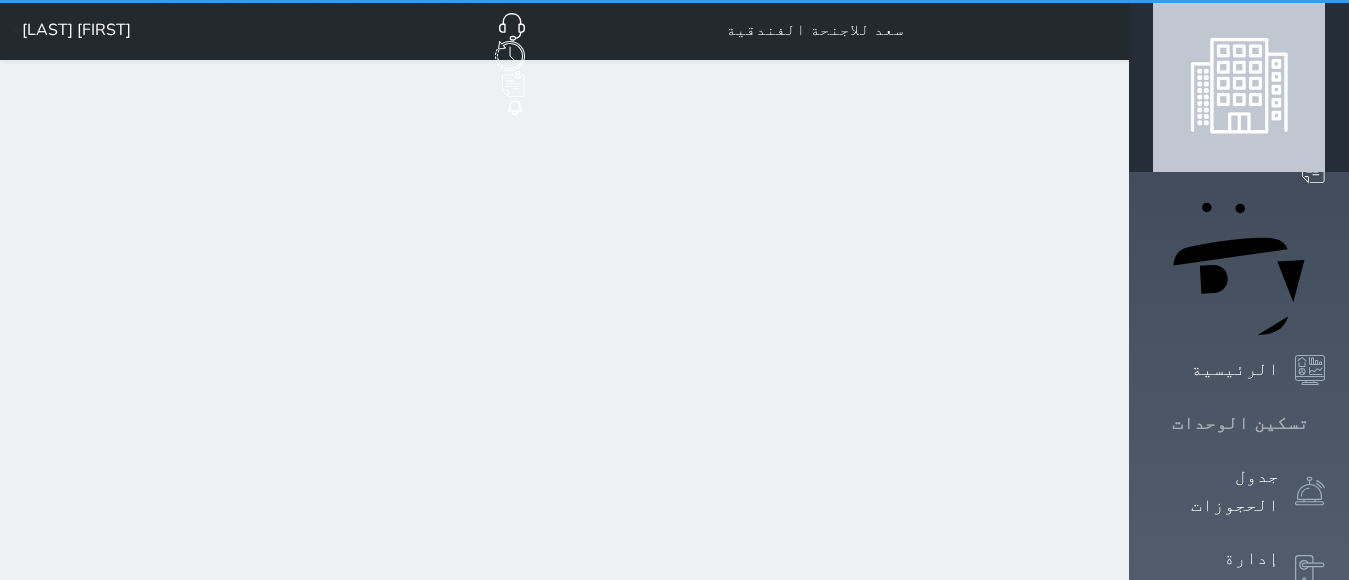 click on "تسكين الوحدات" at bounding box center (1240, 423) 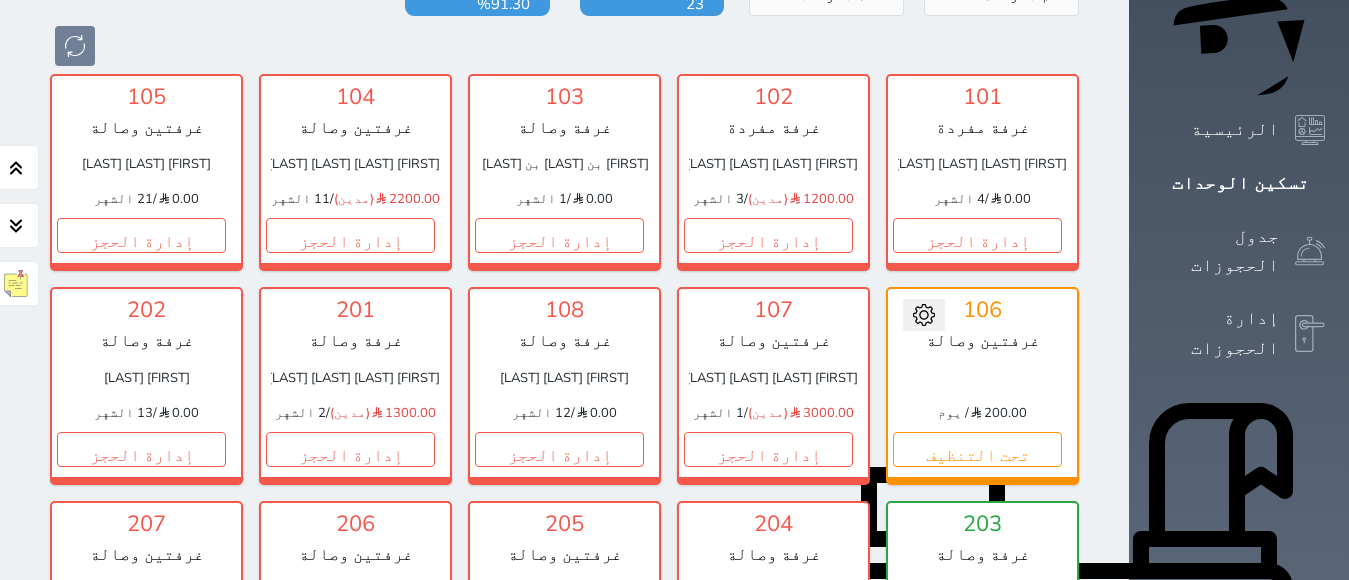 scroll, scrollTop: 278, scrollLeft: 0, axis: vertical 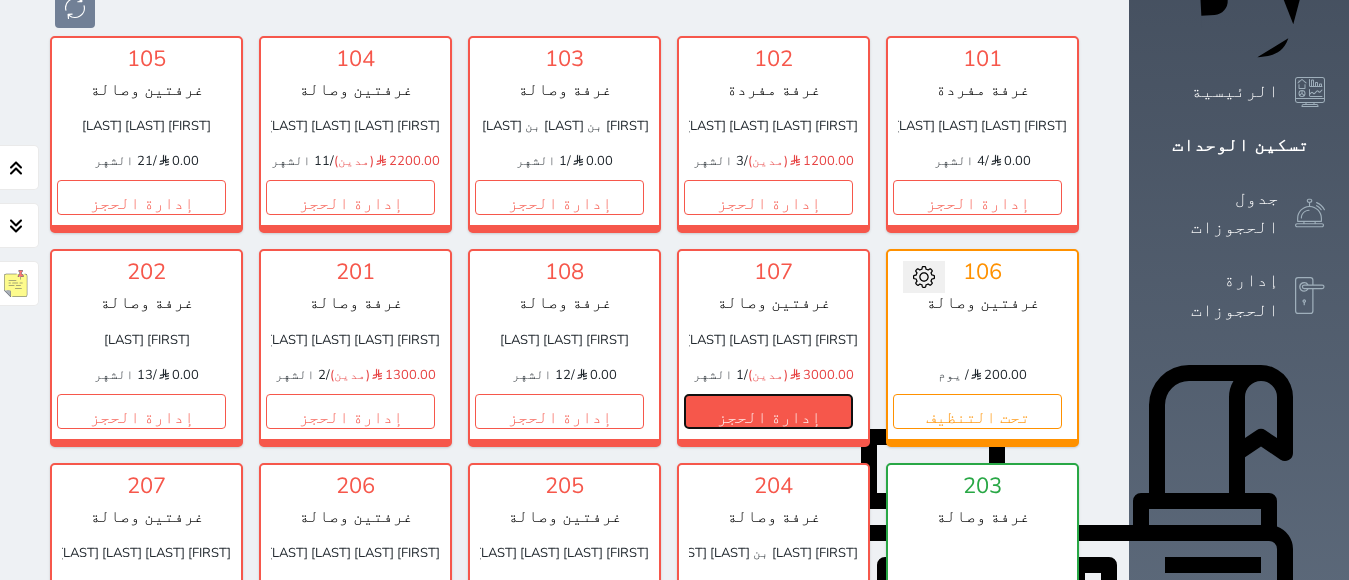 click on "إدارة الحجز" at bounding box center [768, 411] 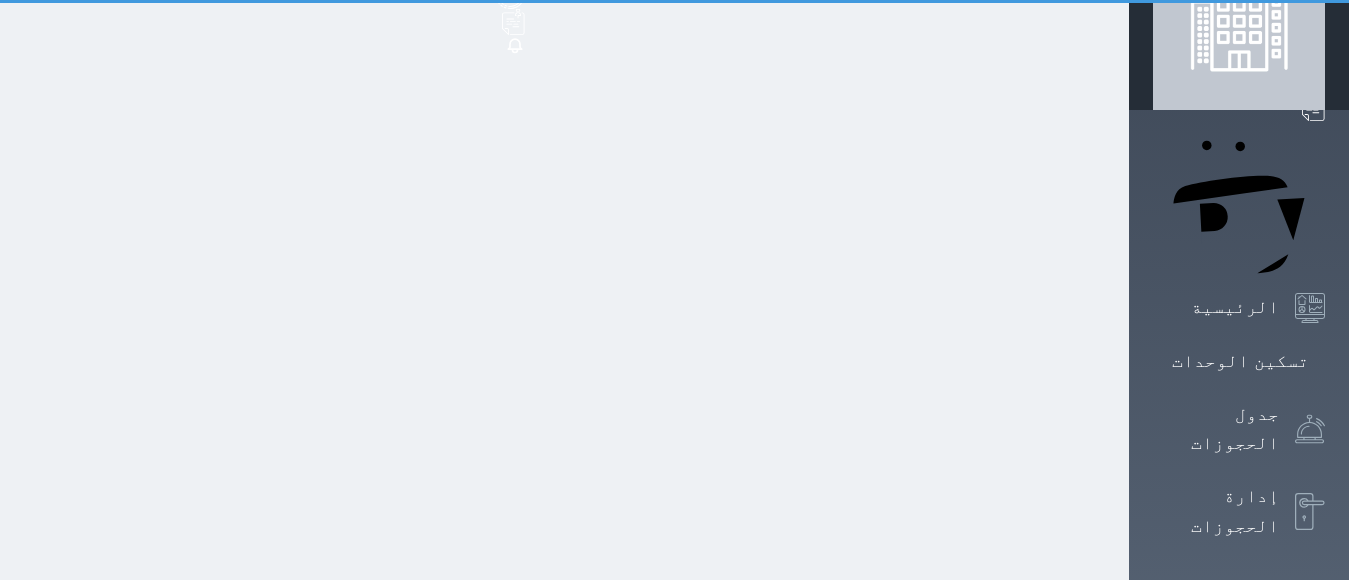 scroll, scrollTop: 0, scrollLeft: 0, axis: both 